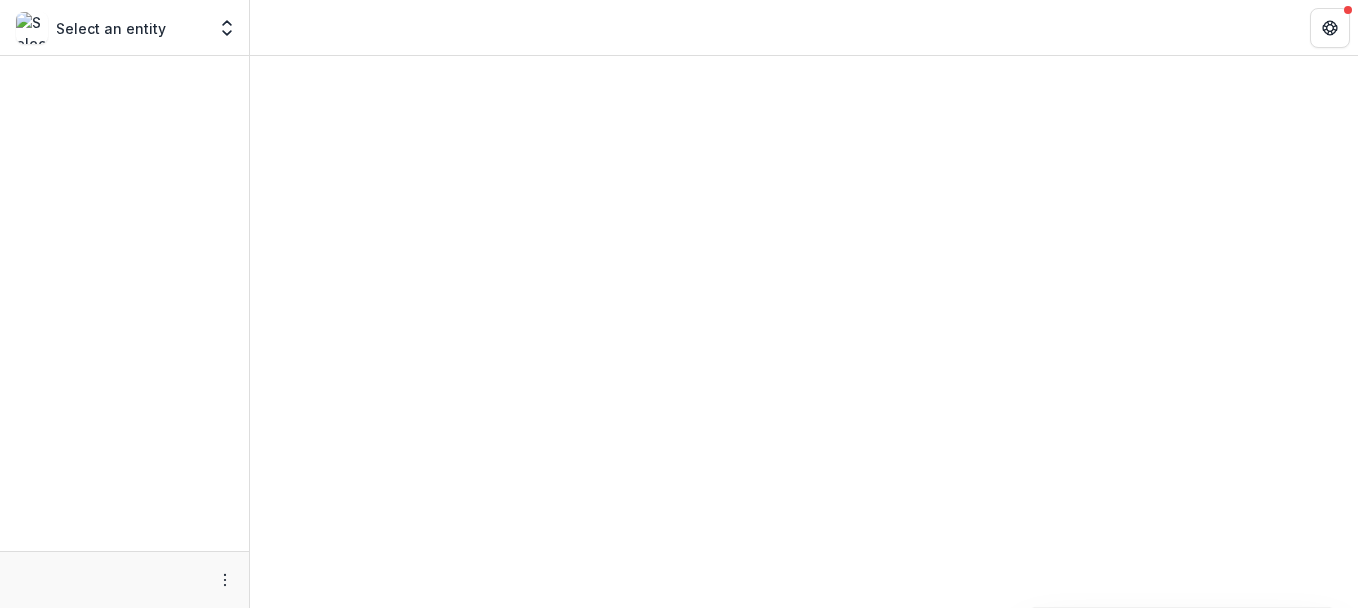 scroll, scrollTop: 0, scrollLeft: 0, axis: both 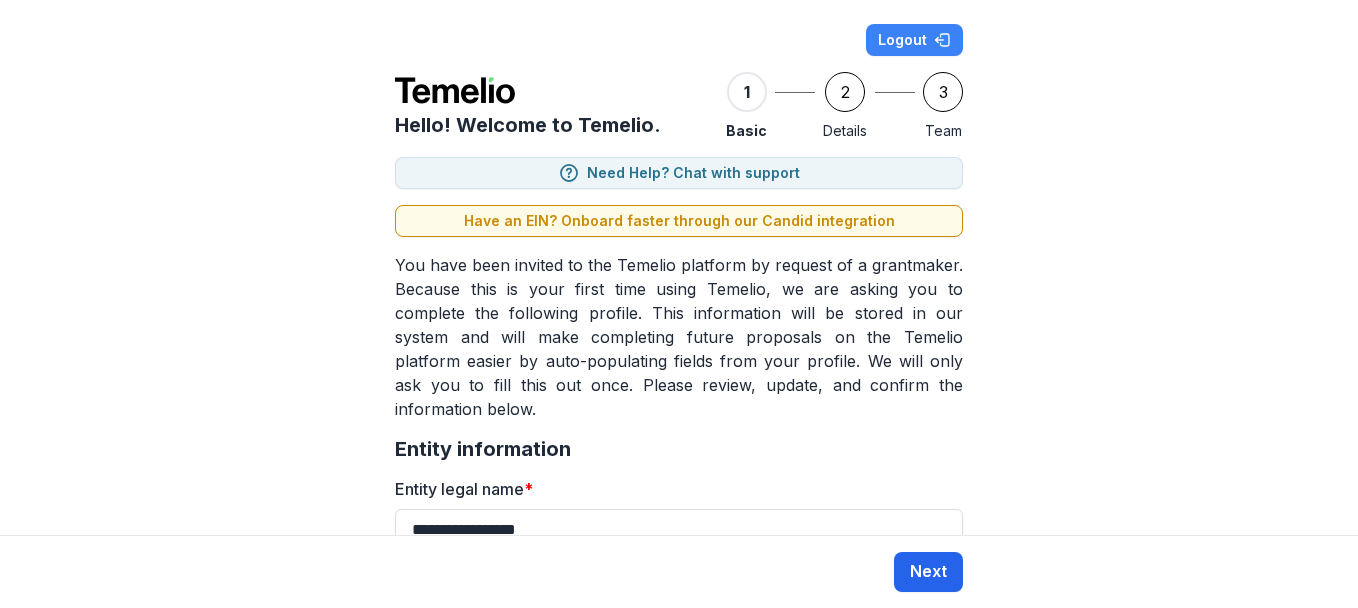 click on "Next" at bounding box center (928, 572) 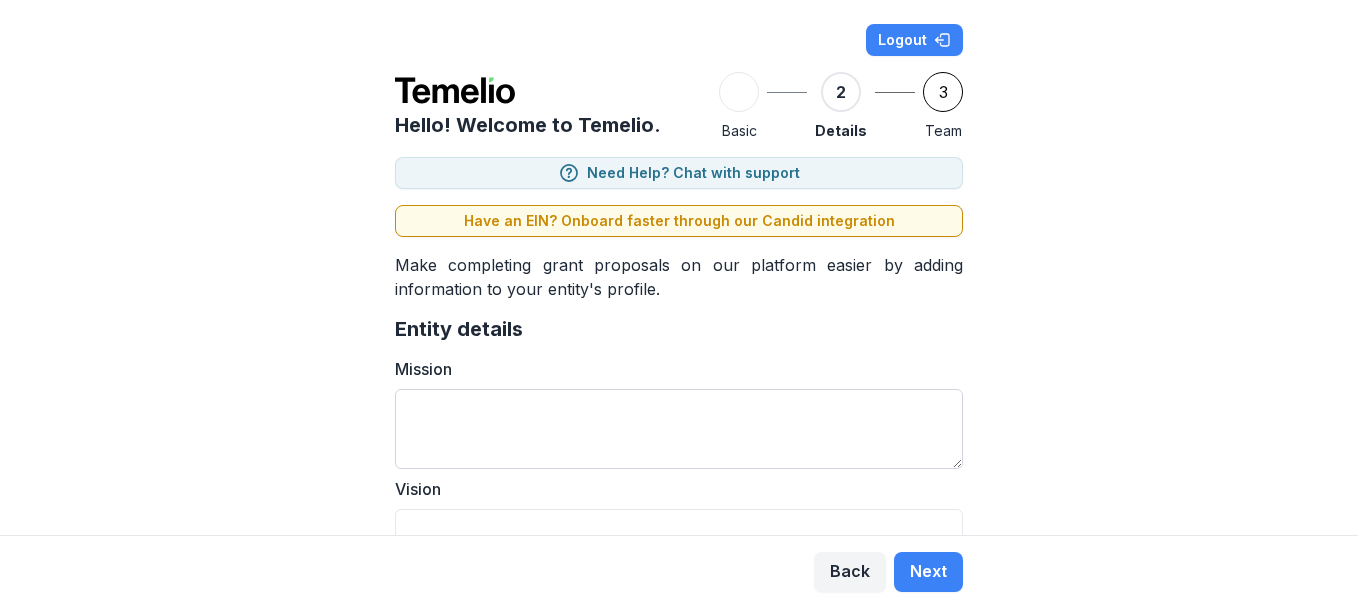 click on "Mission" at bounding box center (679, 429) 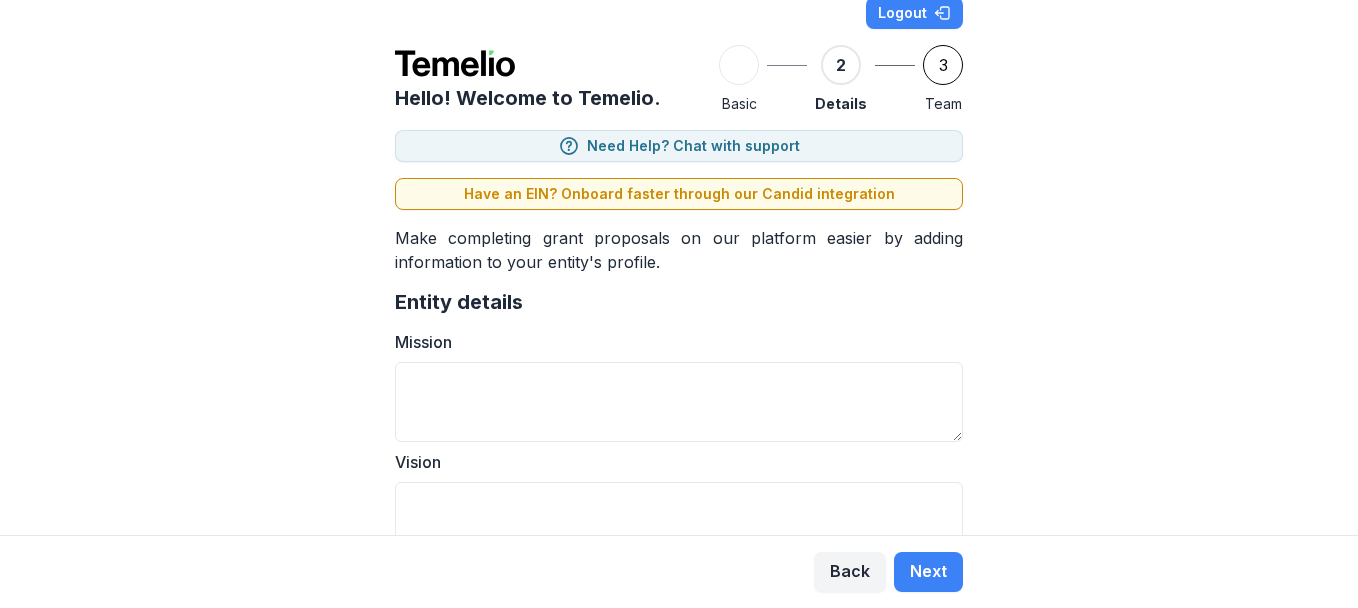 scroll, scrollTop: 0, scrollLeft: 0, axis: both 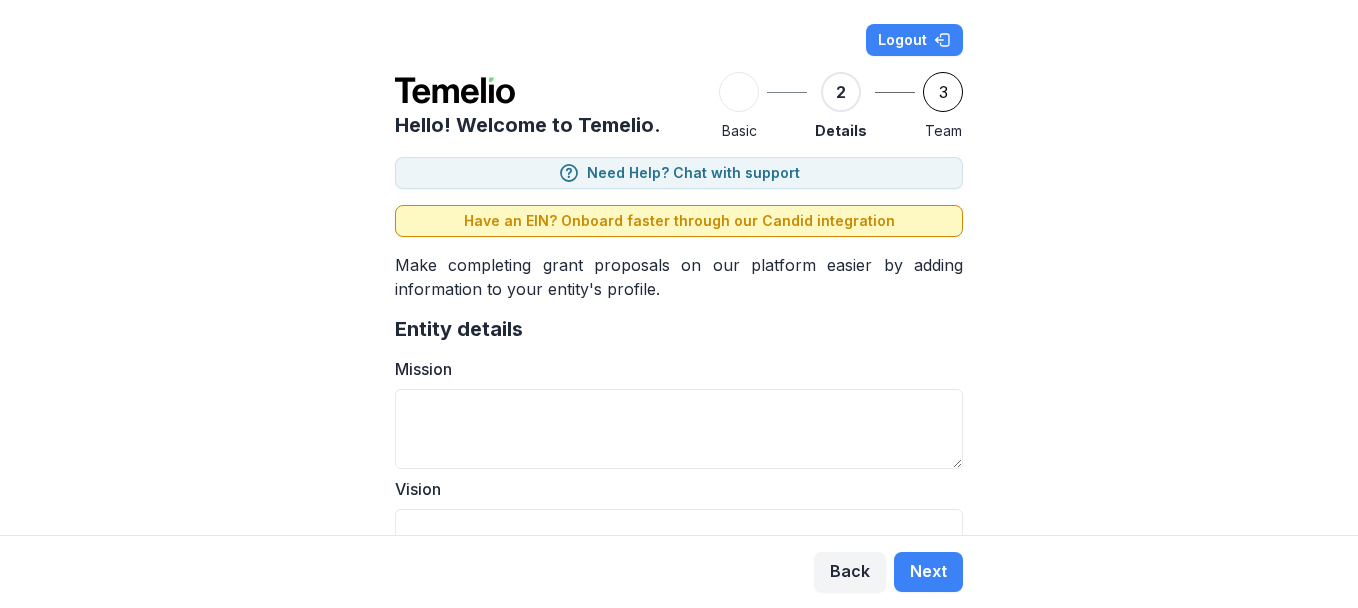 click on "Have an EIN? Onboard faster through our Candid integration" at bounding box center (679, 221) 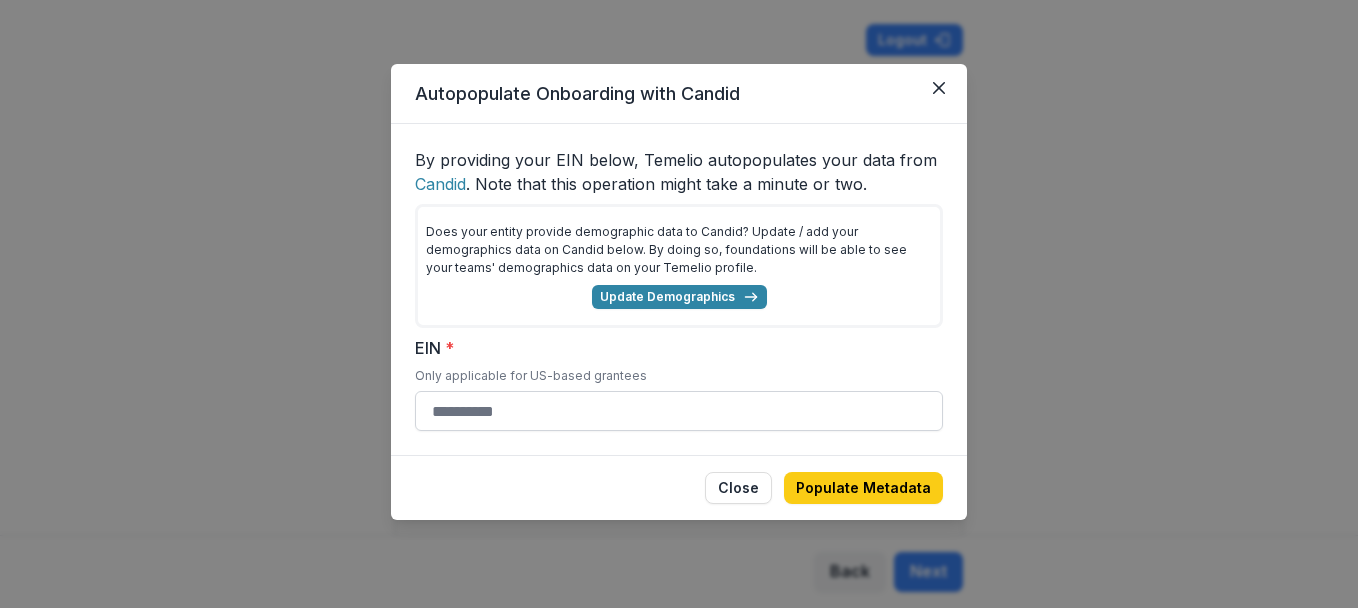 click on "EIN *" at bounding box center (679, 411) 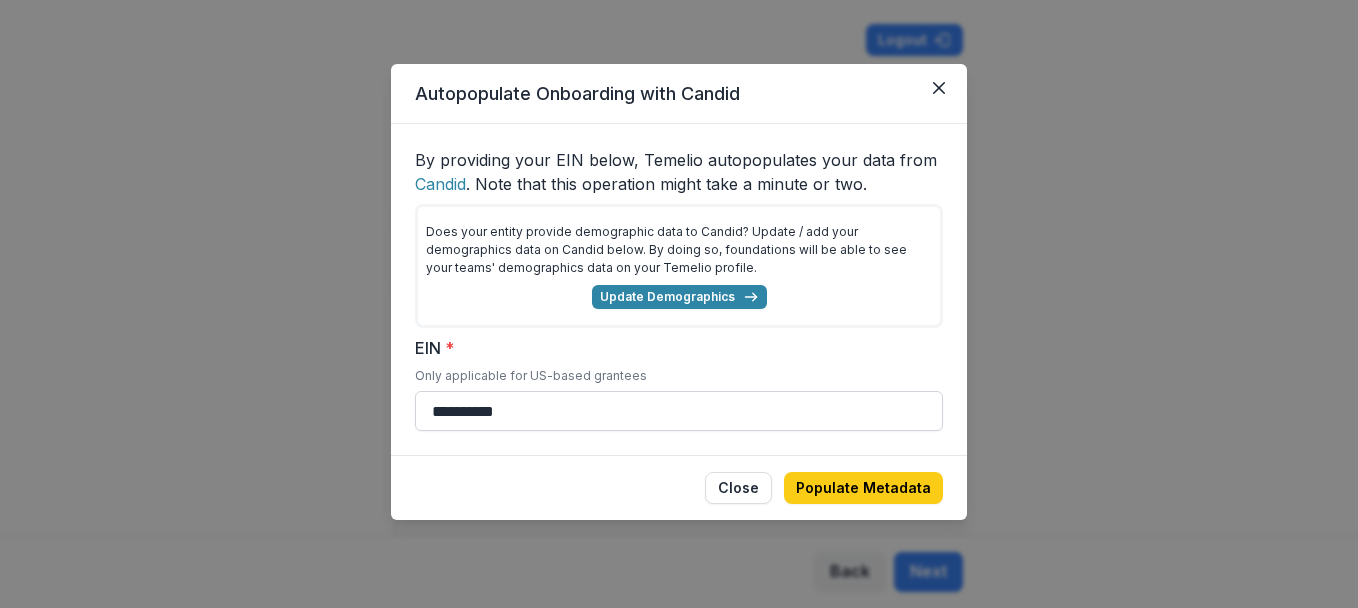 click on "Populate Metadata" at bounding box center [863, 488] 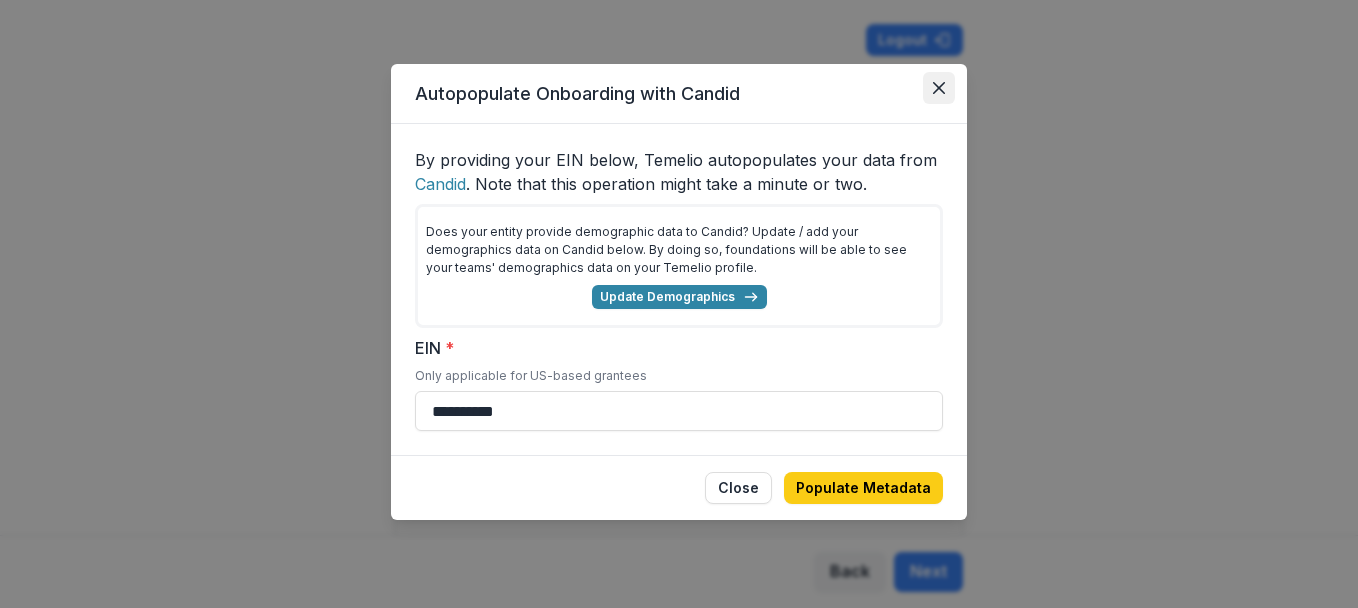 click 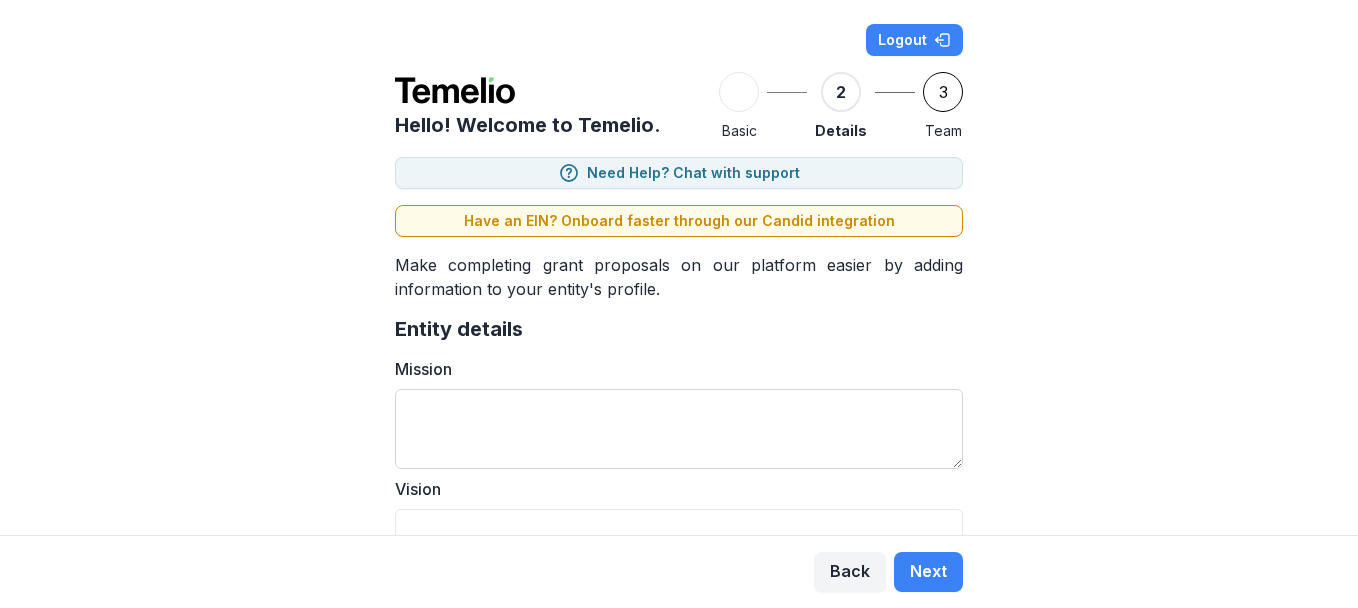click on "Mission" at bounding box center (679, 429) 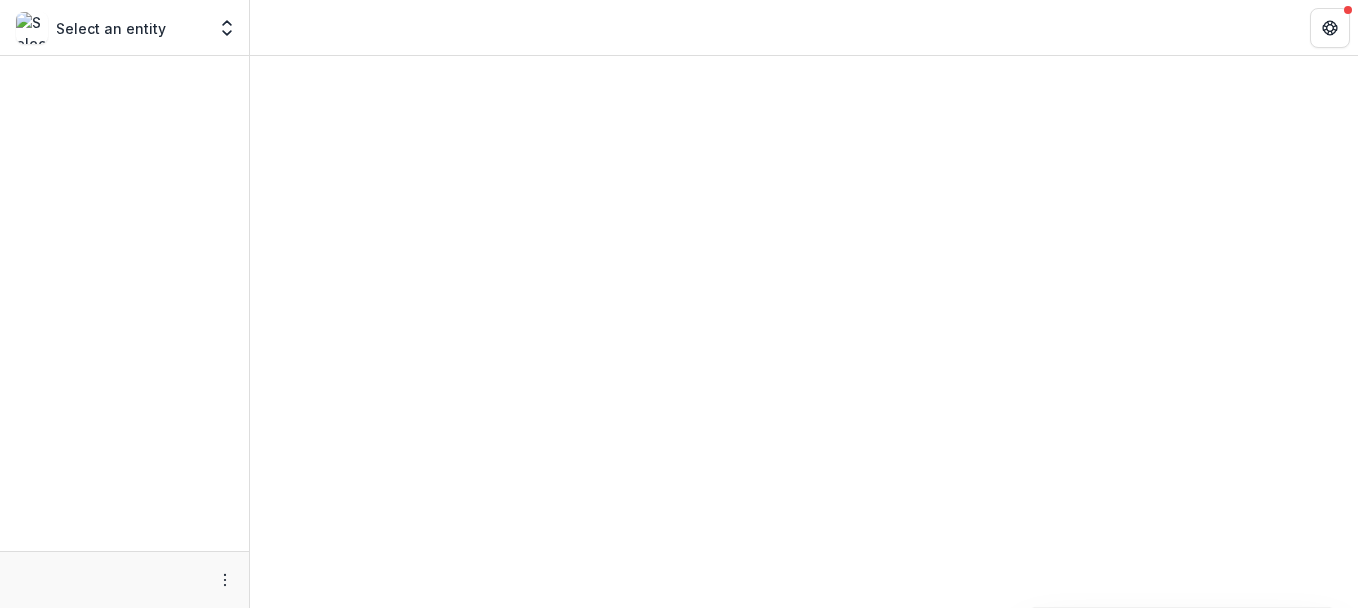 scroll, scrollTop: 0, scrollLeft: 0, axis: both 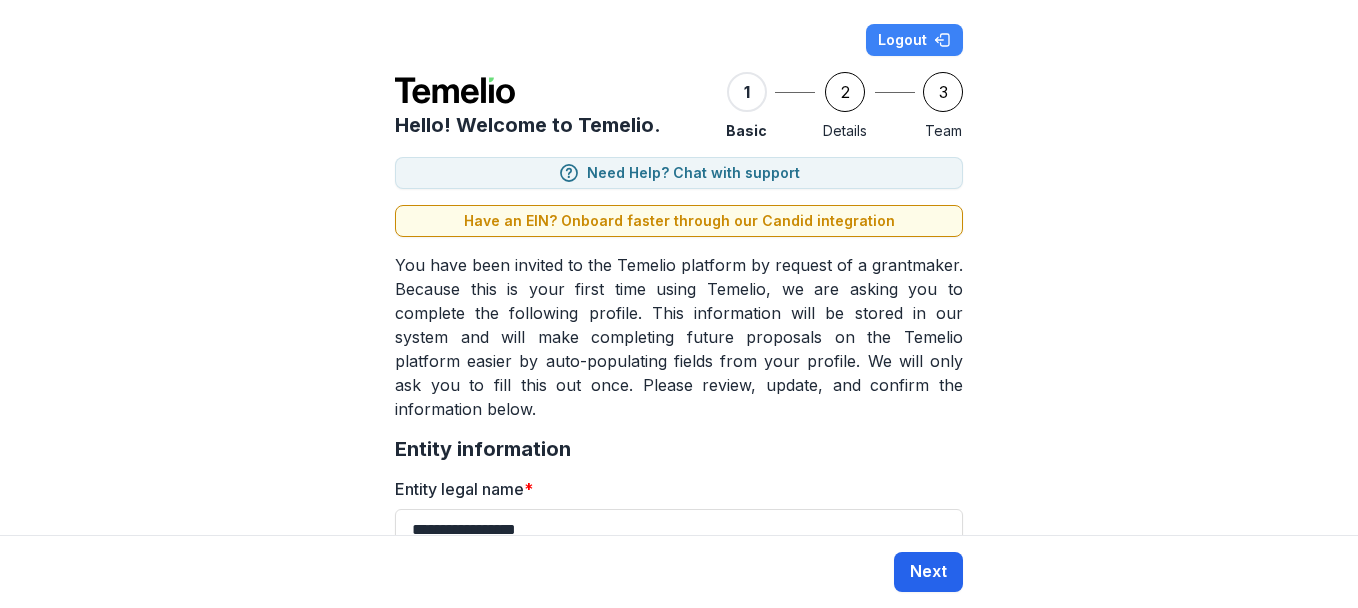 click on "Next" at bounding box center (928, 572) 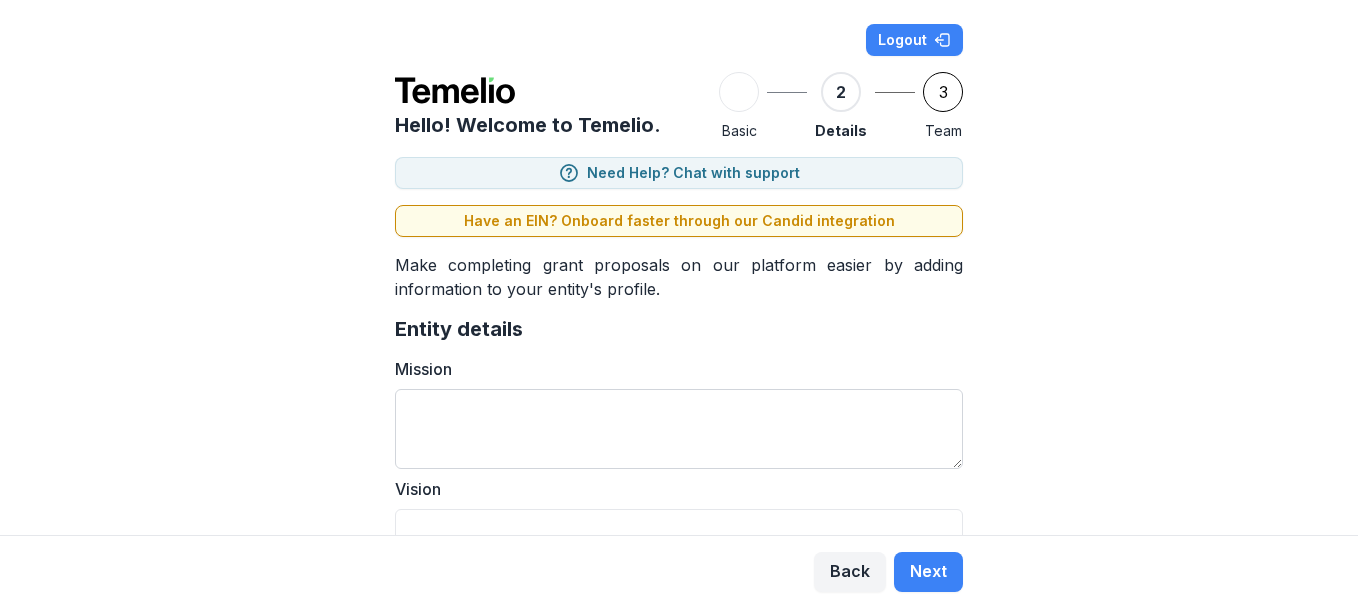 click on "Mission" at bounding box center [679, 429] 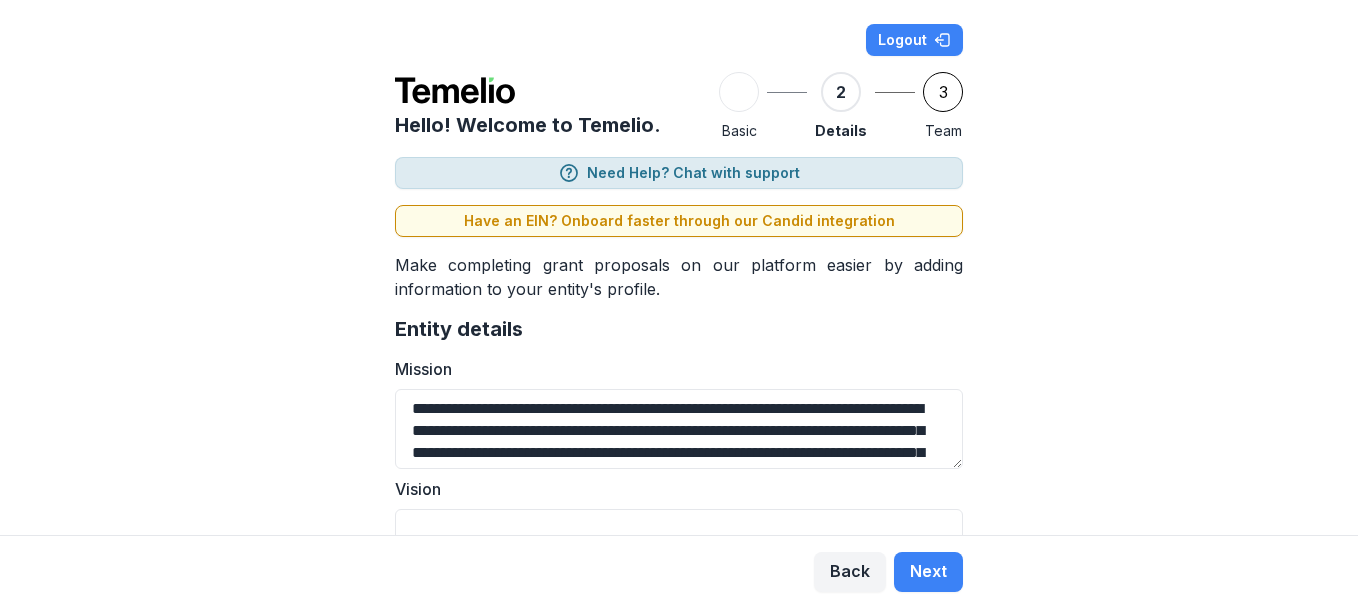 scroll, scrollTop: 127, scrollLeft: 0, axis: vertical 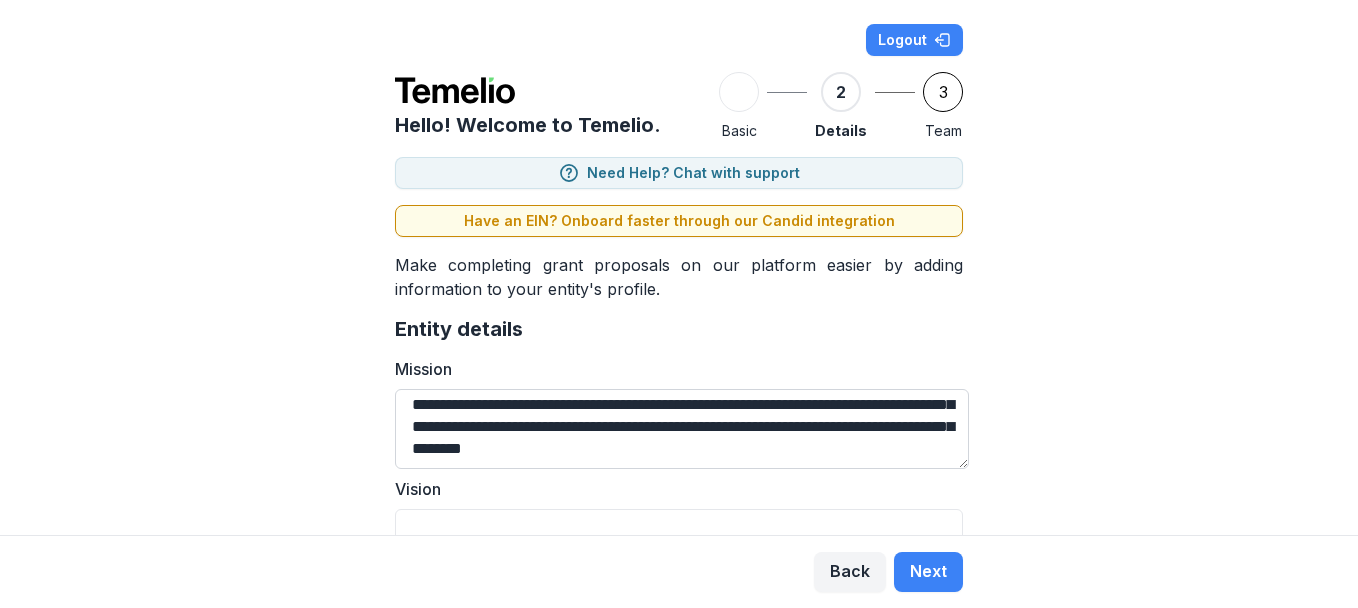 click on "**********" at bounding box center [682, 429] 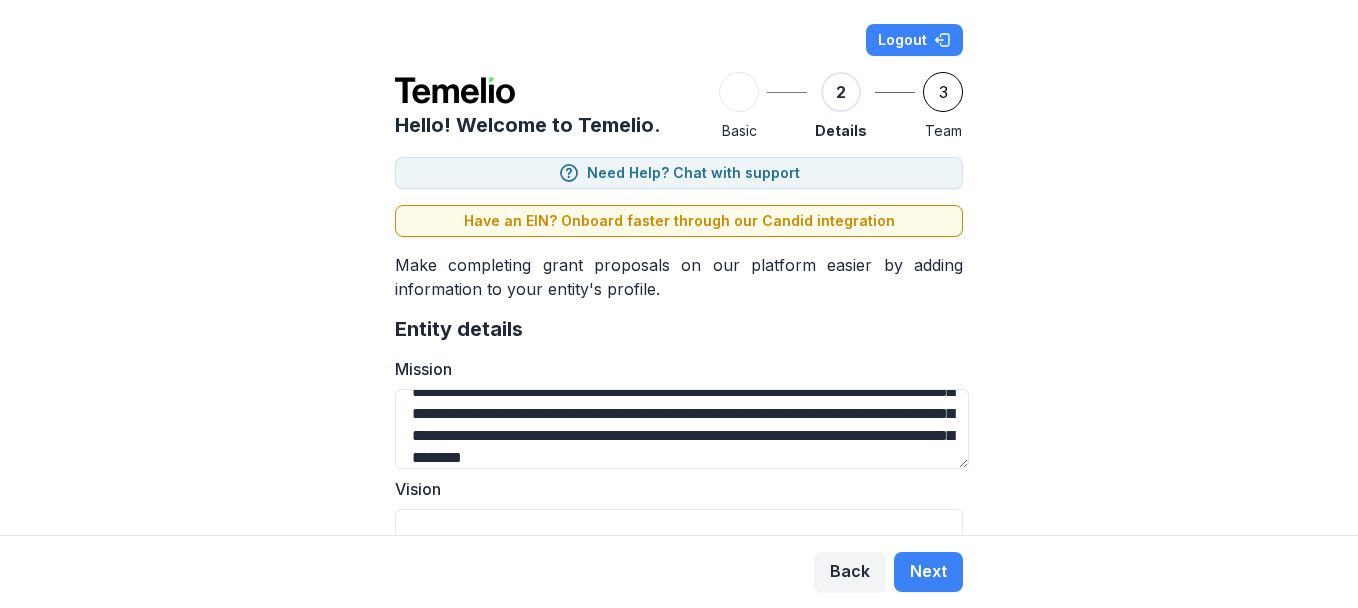 scroll, scrollTop: 105, scrollLeft: 0, axis: vertical 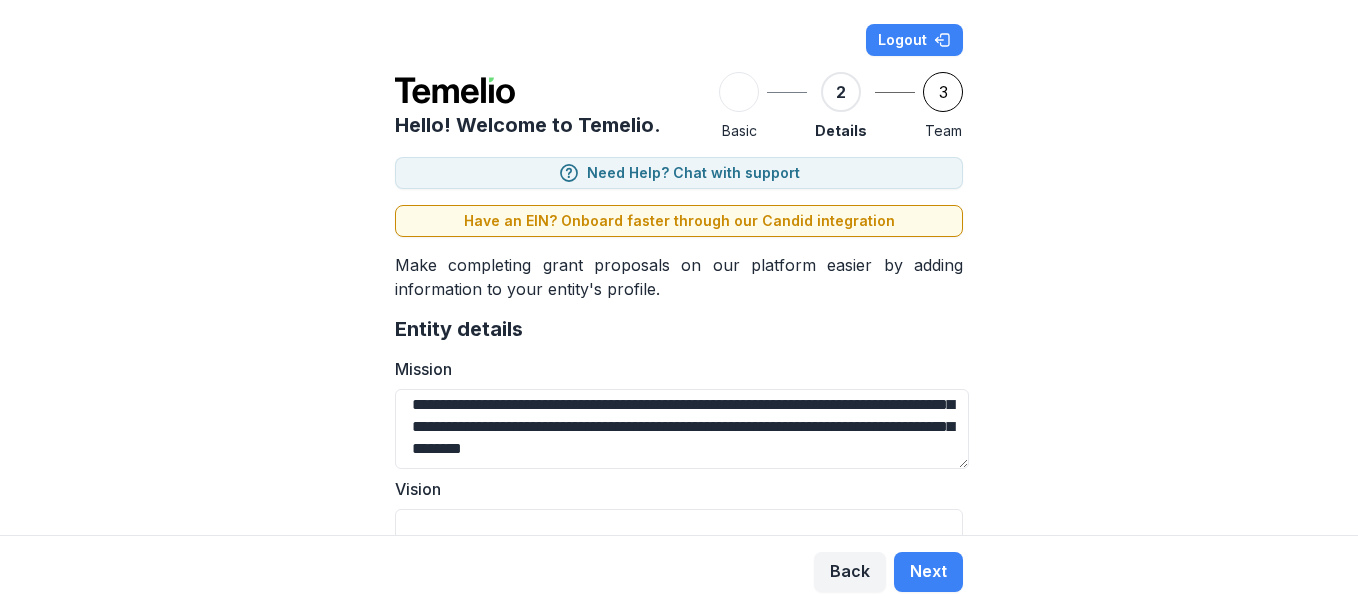 type on "**********" 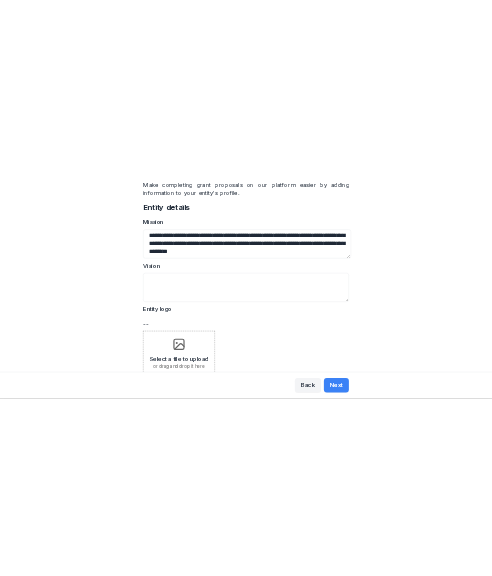 scroll, scrollTop: 259, scrollLeft: 0, axis: vertical 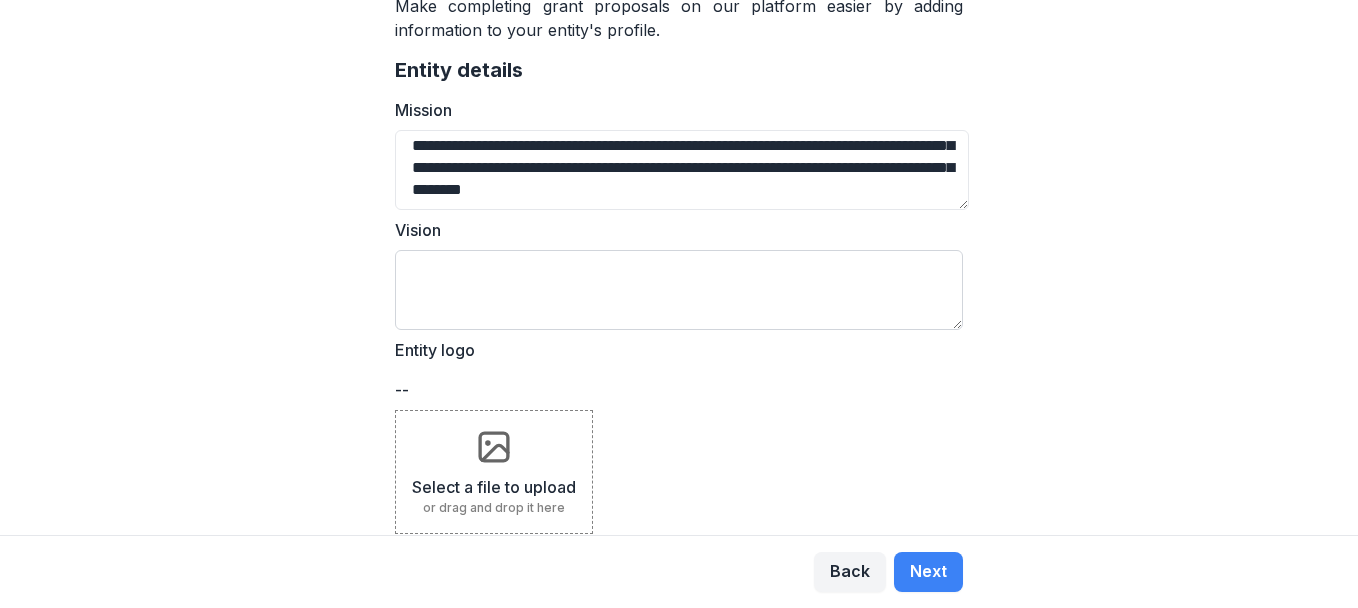 click on "Vision" at bounding box center (679, 290) 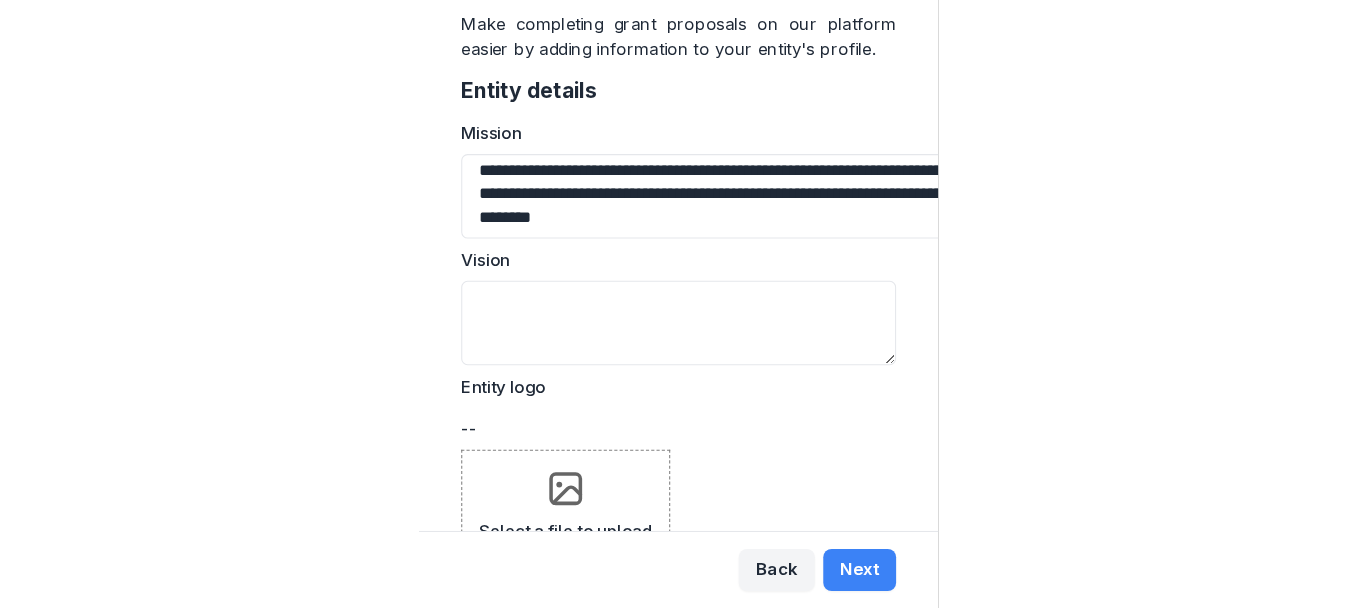 scroll, scrollTop: 275, scrollLeft: 0, axis: vertical 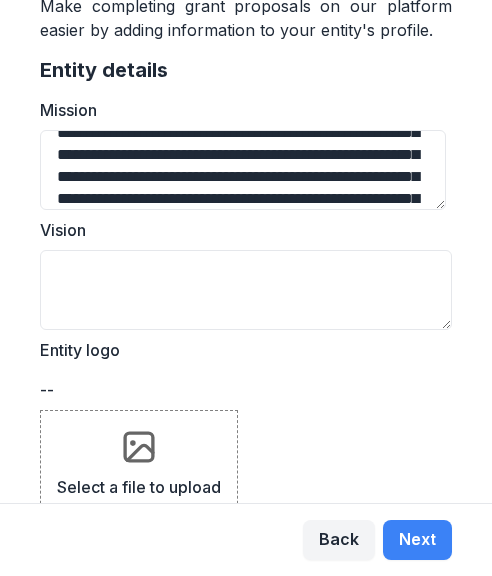 click 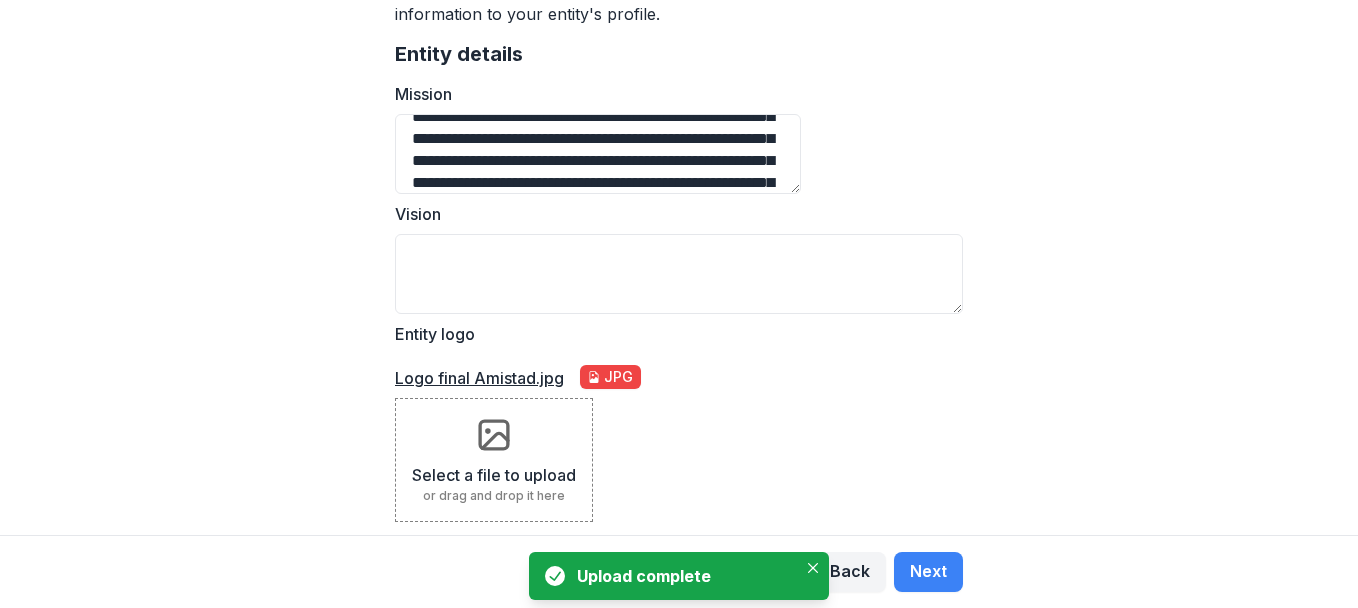 scroll, scrollTop: 259, scrollLeft: 0, axis: vertical 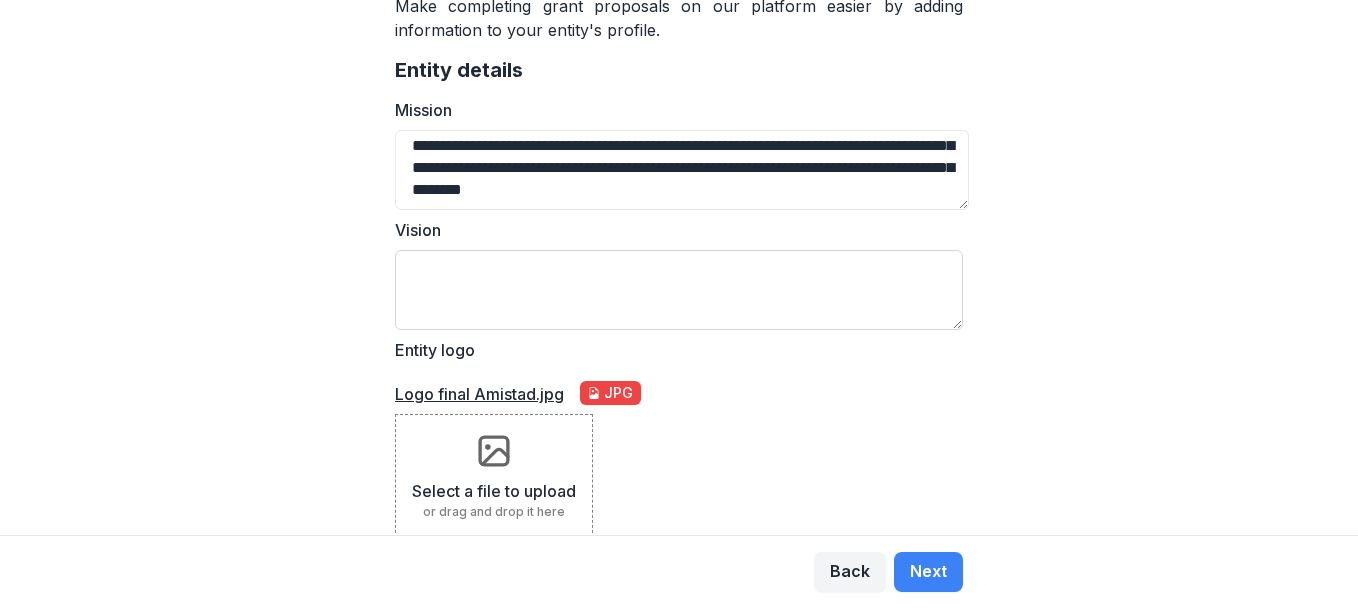 click on "Vision" at bounding box center [679, 290] 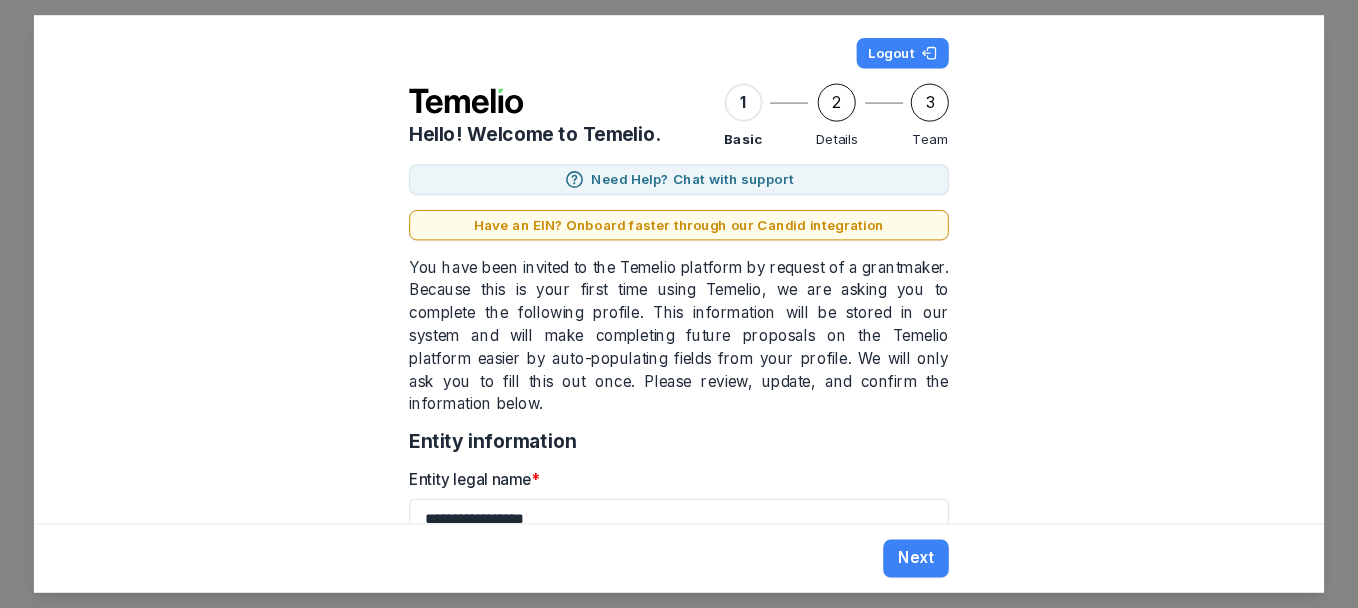 scroll, scrollTop: 0, scrollLeft: 0, axis: both 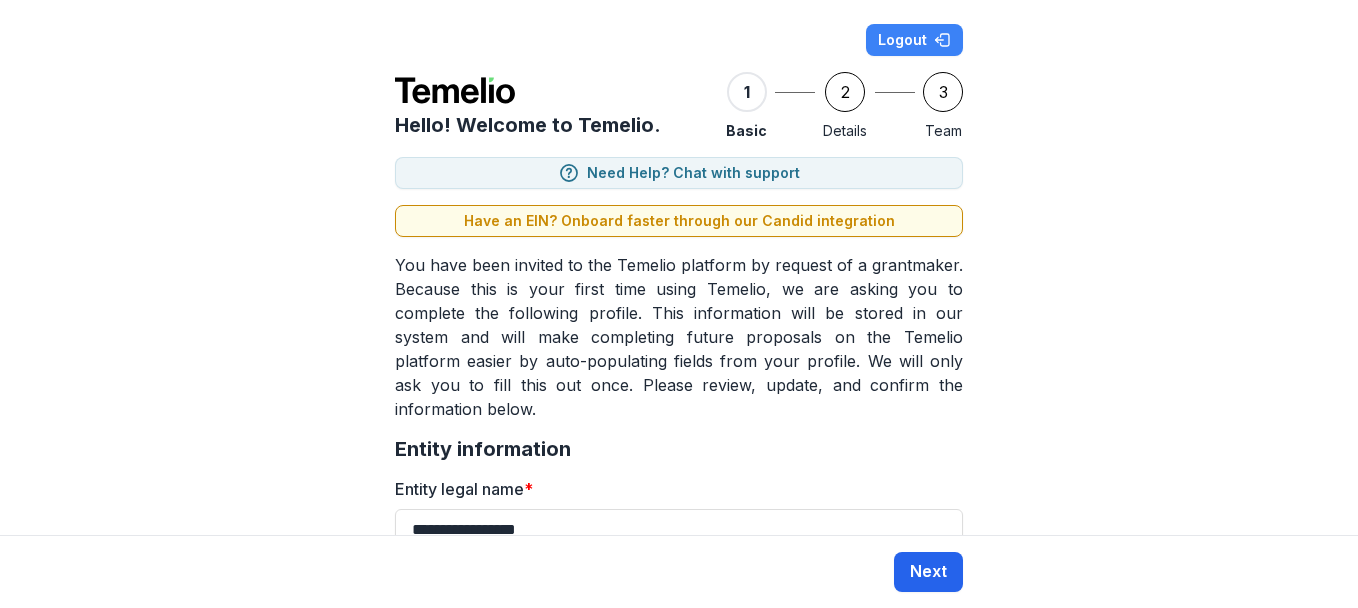 click on "Next" at bounding box center (928, 572) 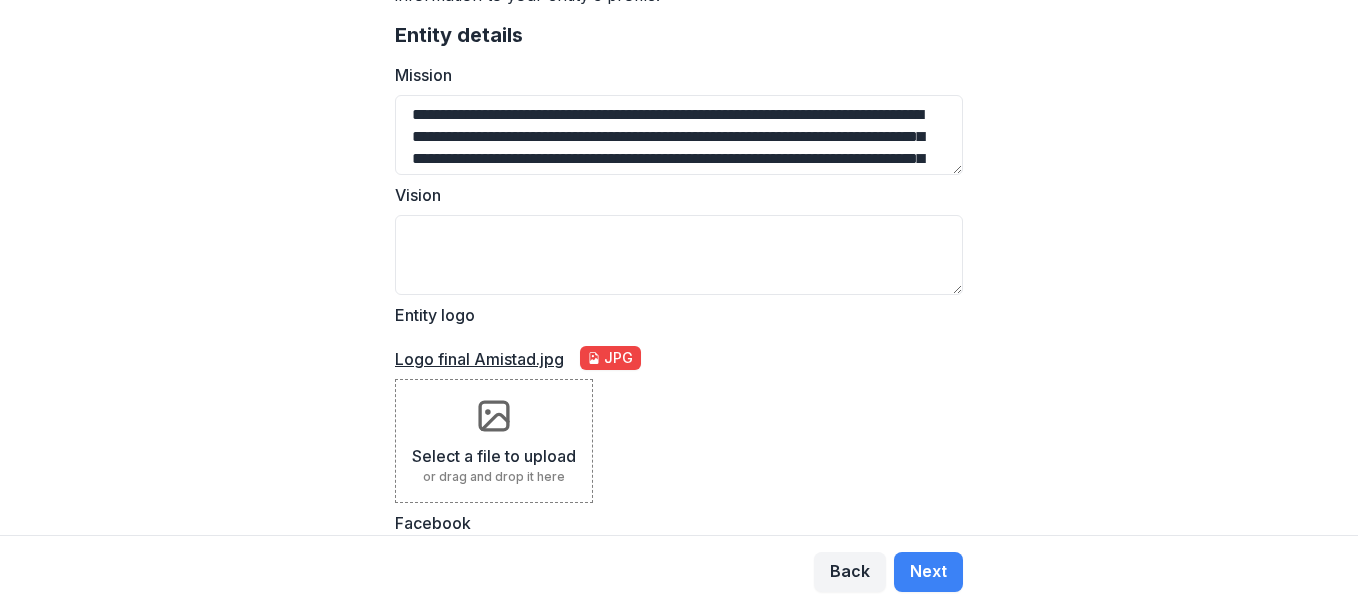 scroll, scrollTop: 296, scrollLeft: 0, axis: vertical 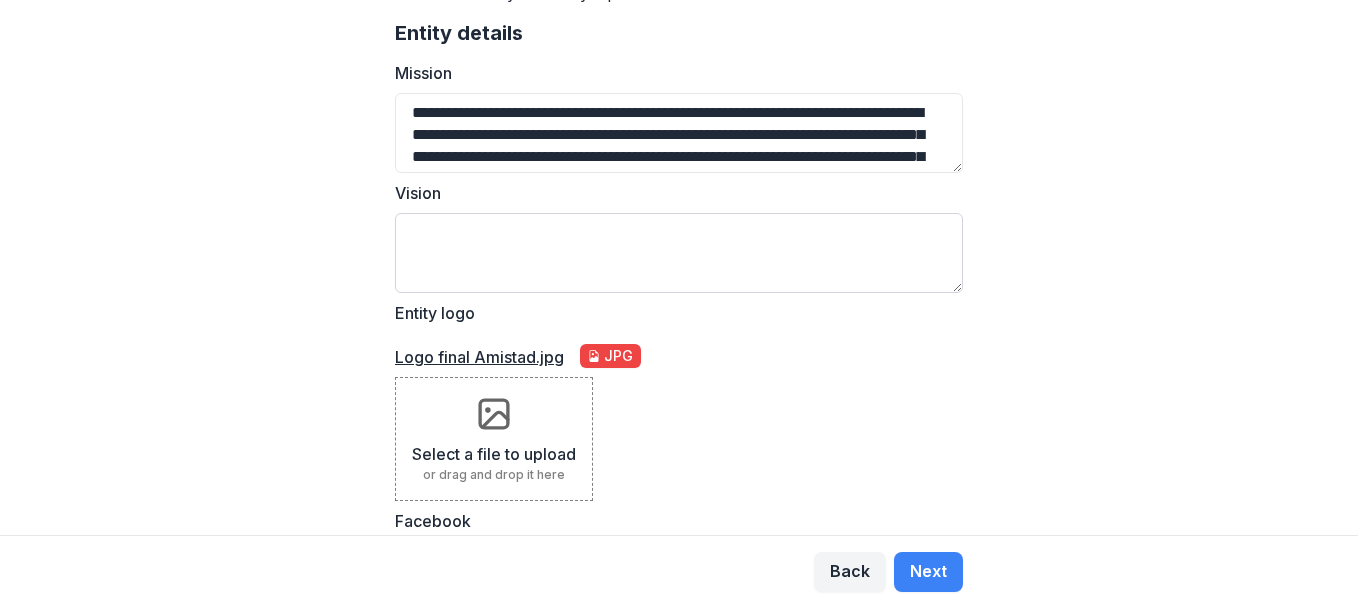 click on "Vision" at bounding box center (679, 253) 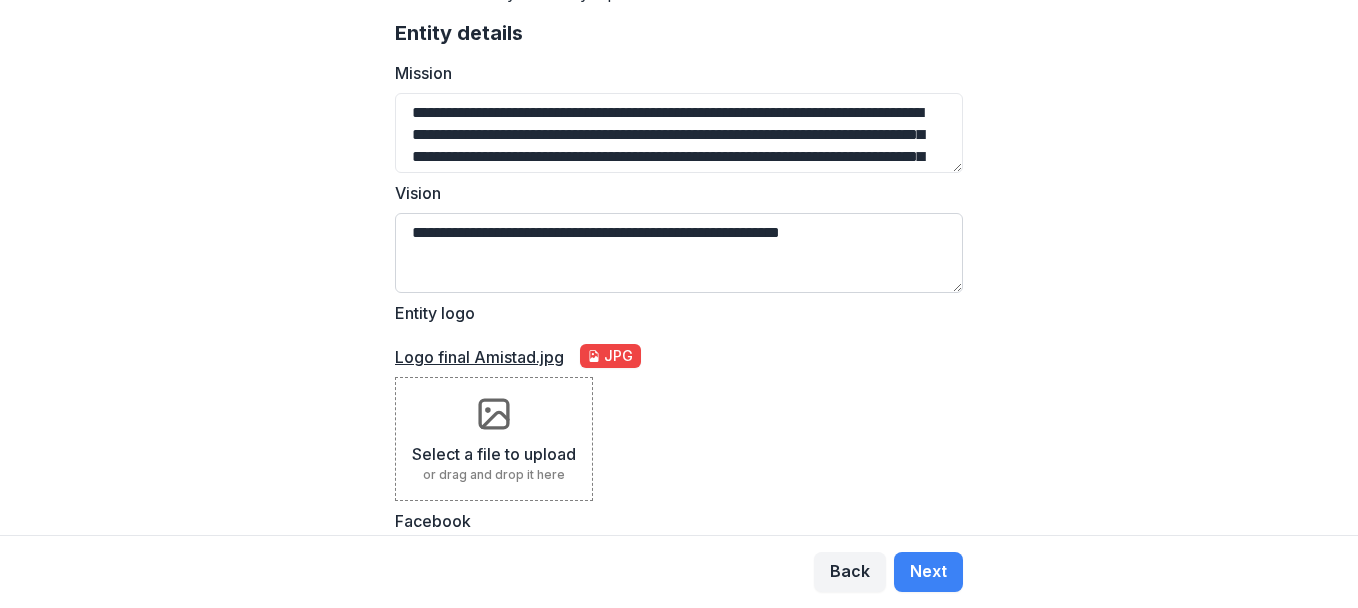 click on "**********" at bounding box center (679, 253) 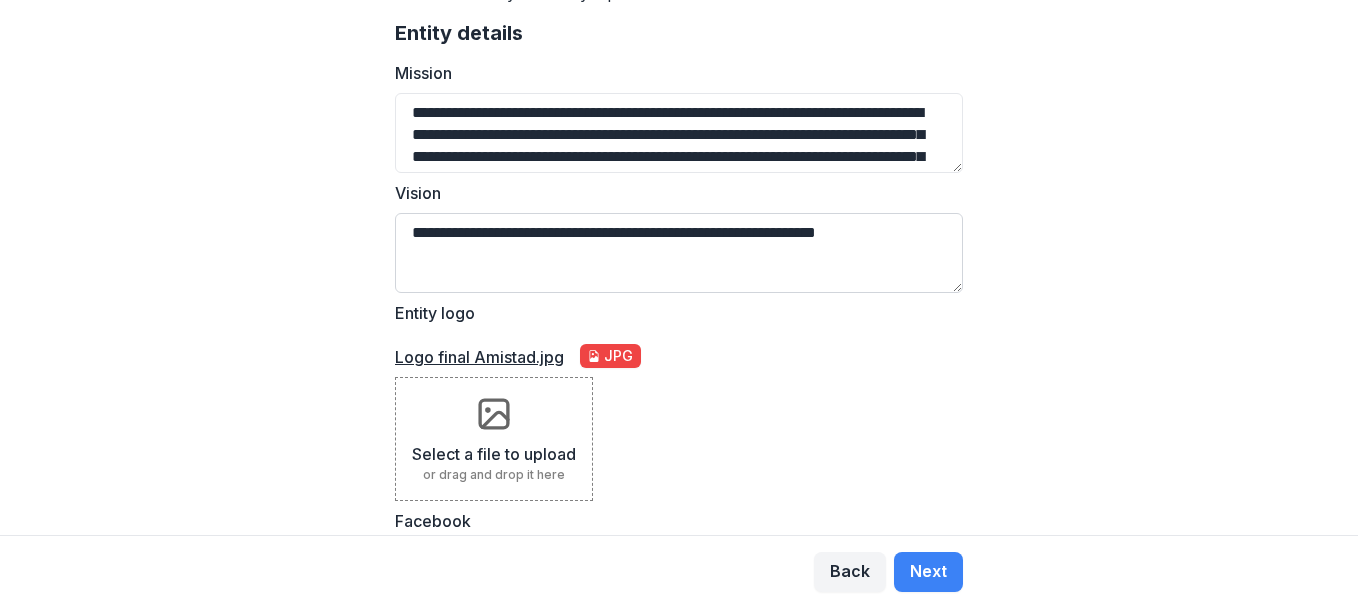 click on "**********" at bounding box center (679, 253) 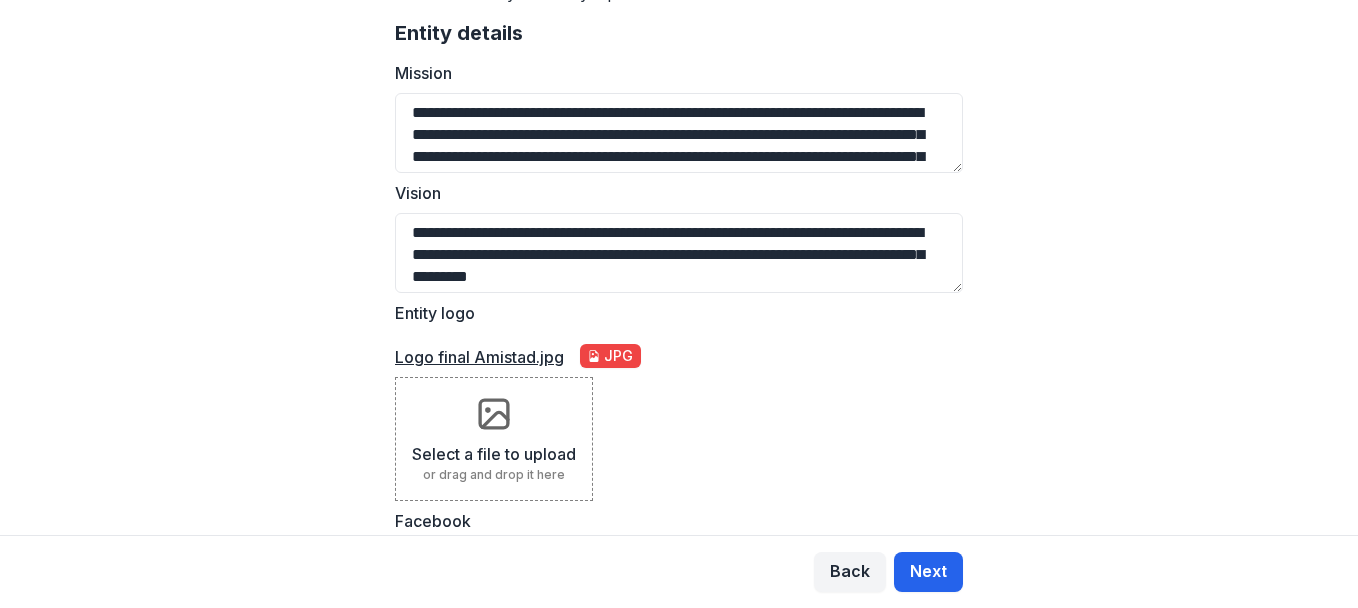 type on "**********" 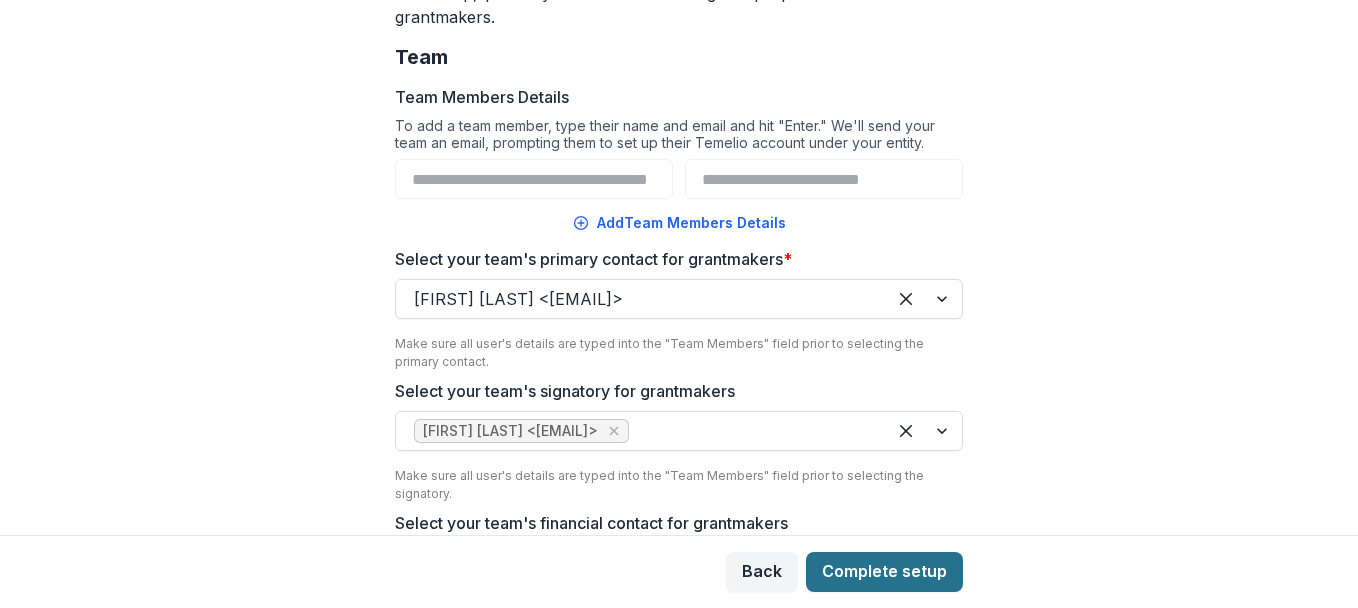 scroll, scrollTop: 0, scrollLeft: 0, axis: both 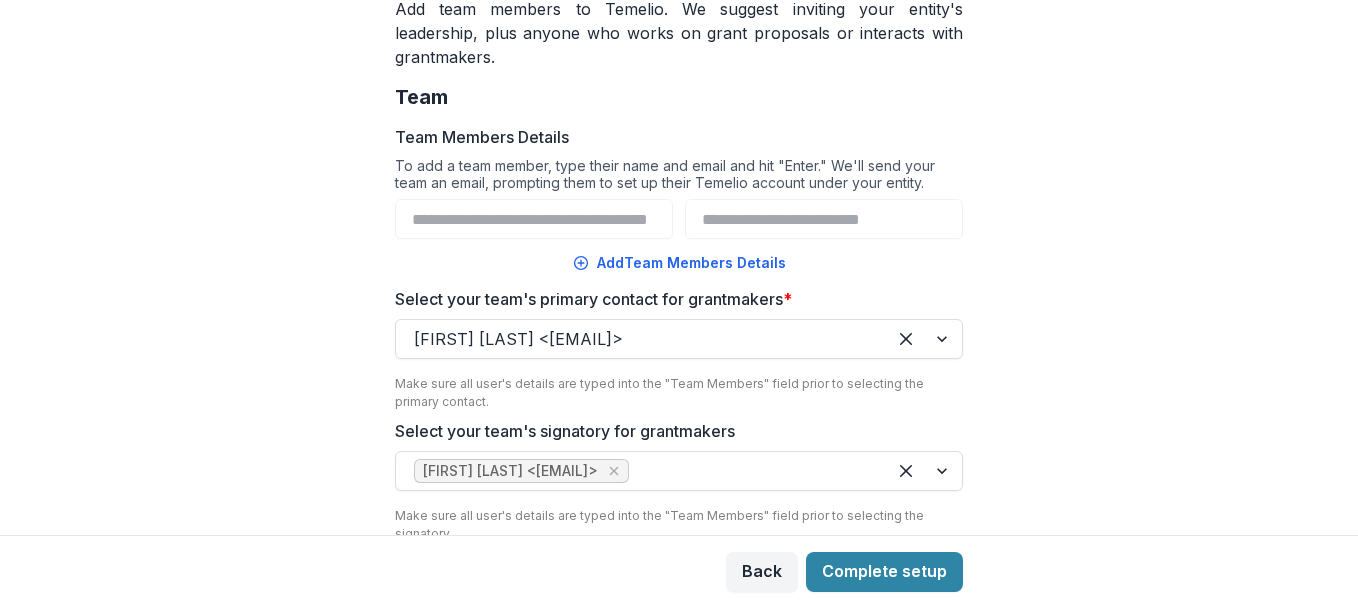 click on "**********" at bounding box center [679, 267] 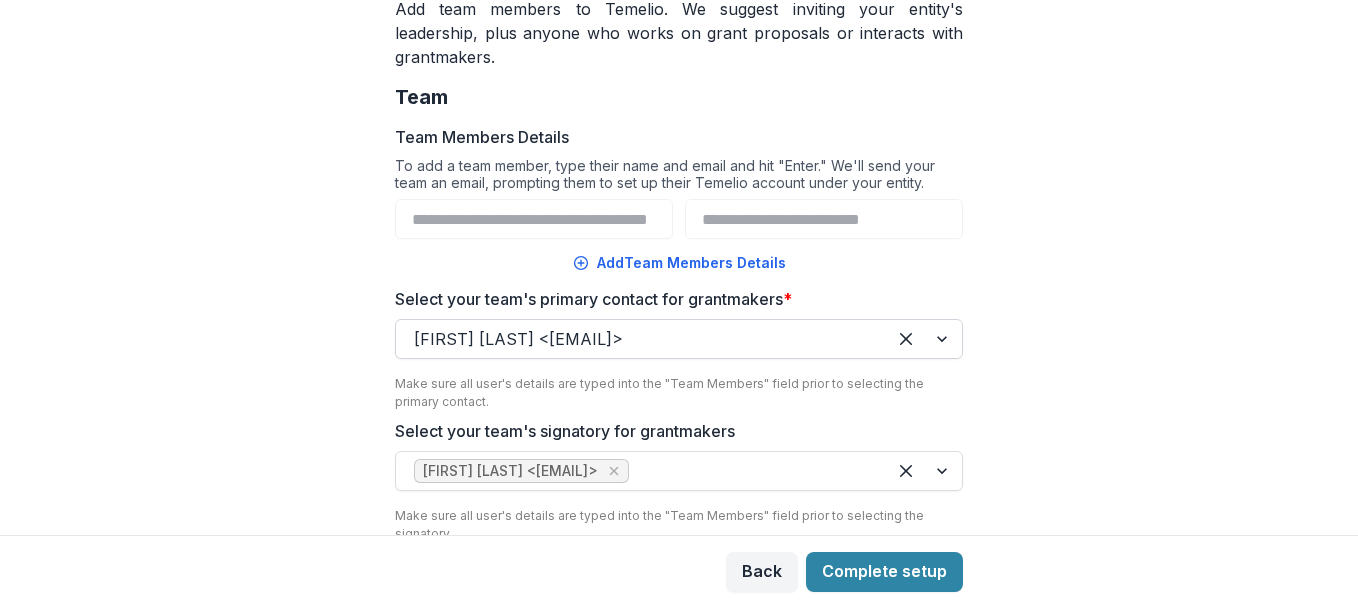 click at bounding box center (924, 339) 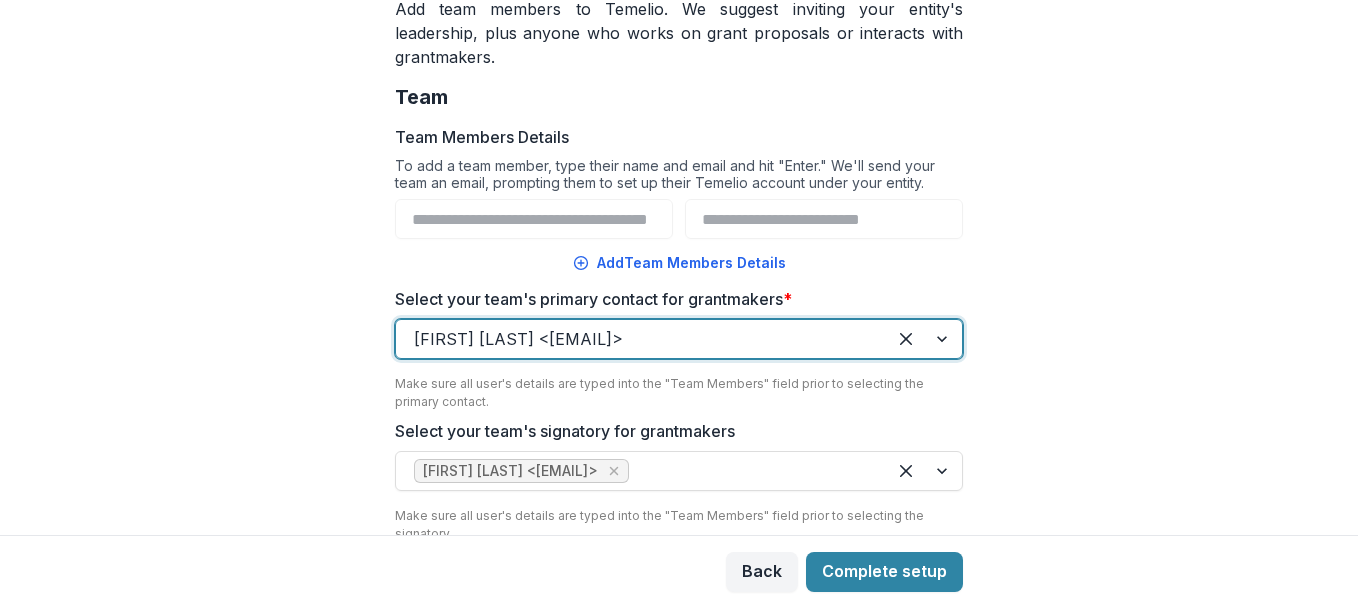 click at bounding box center (641, 339) 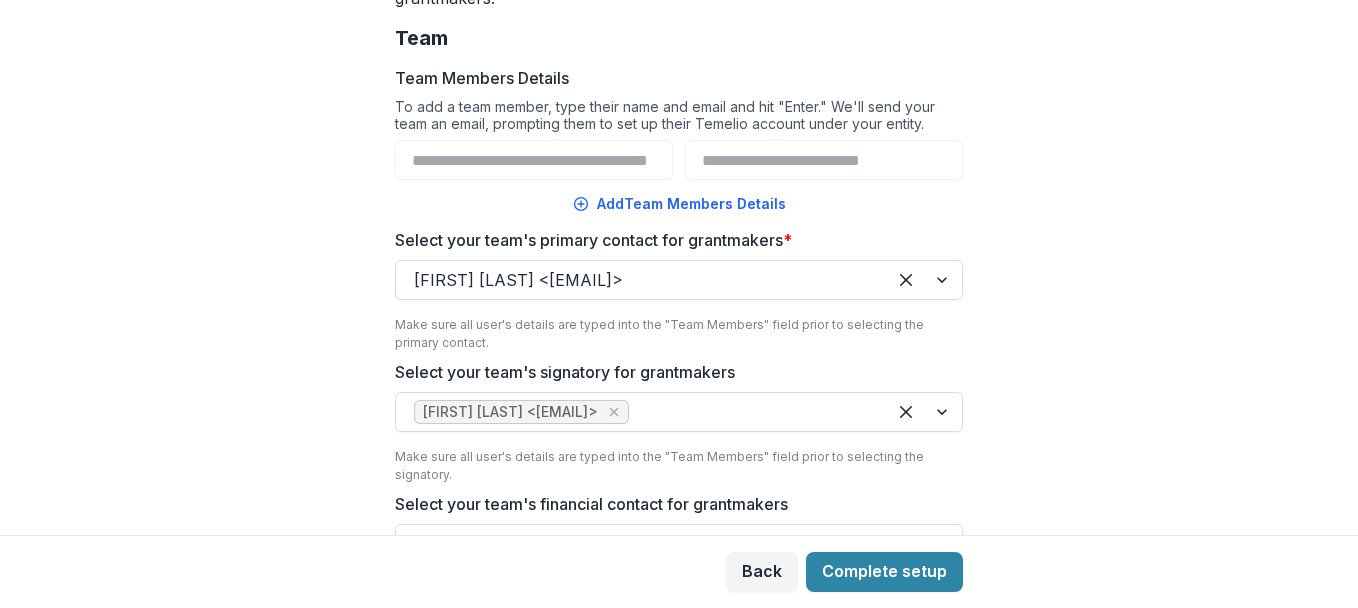 scroll, scrollTop: 350, scrollLeft: 0, axis: vertical 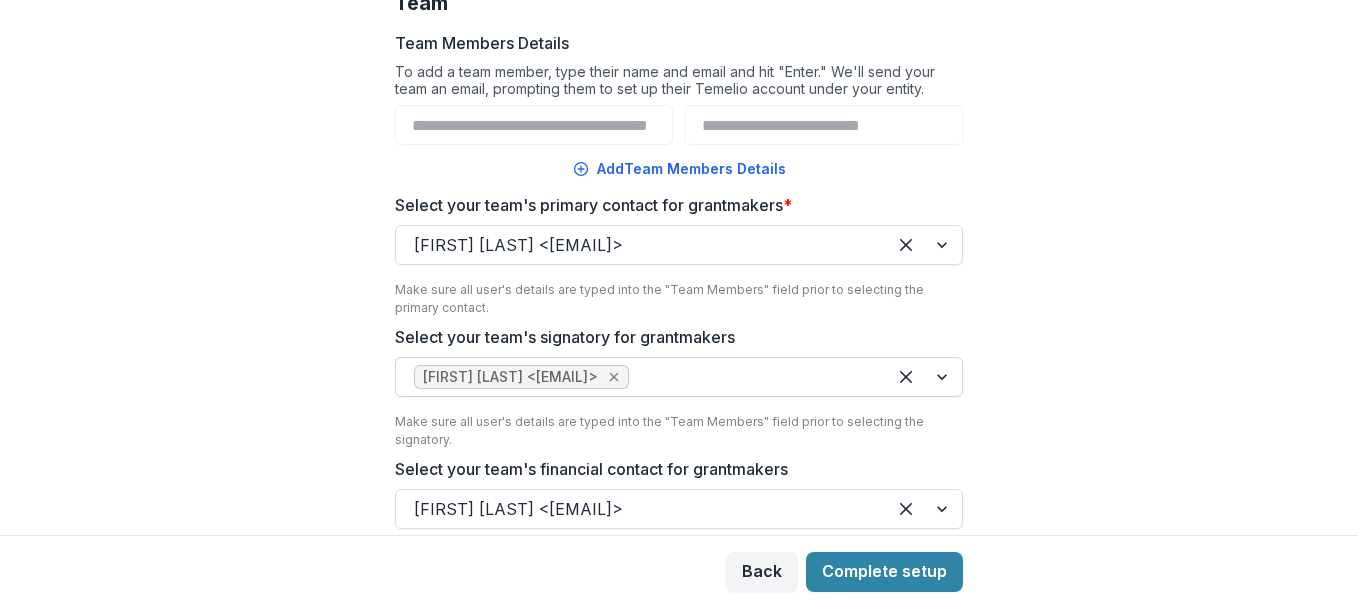 click 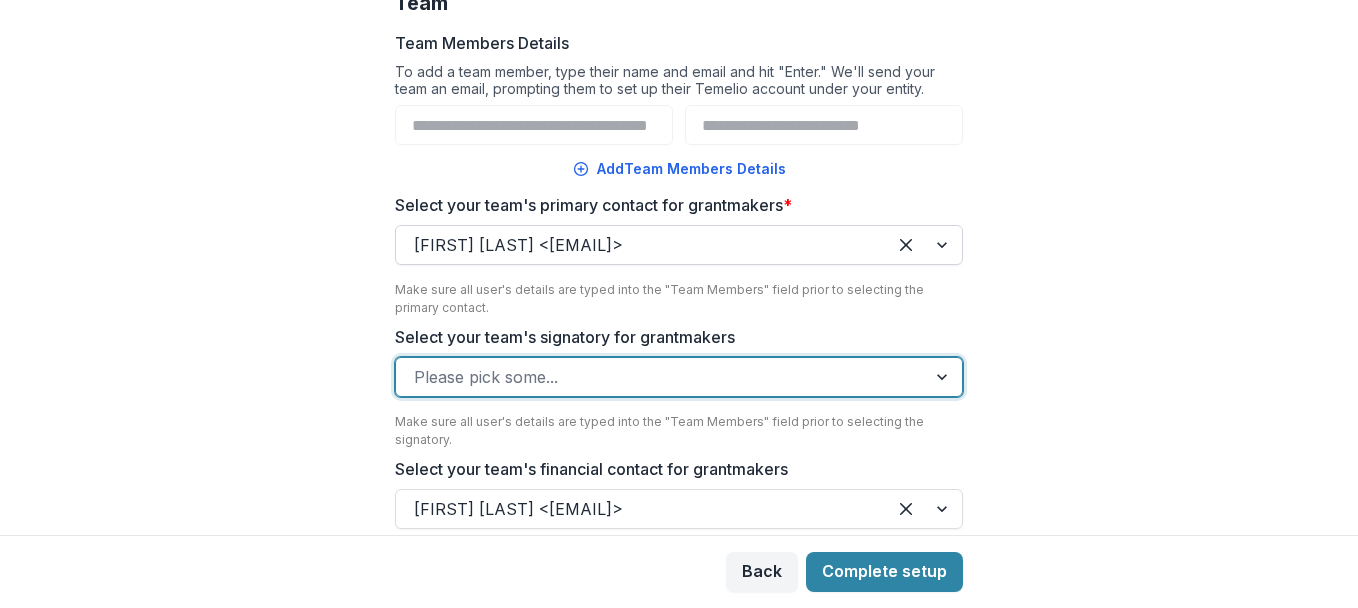 click at bounding box center (641, 245) 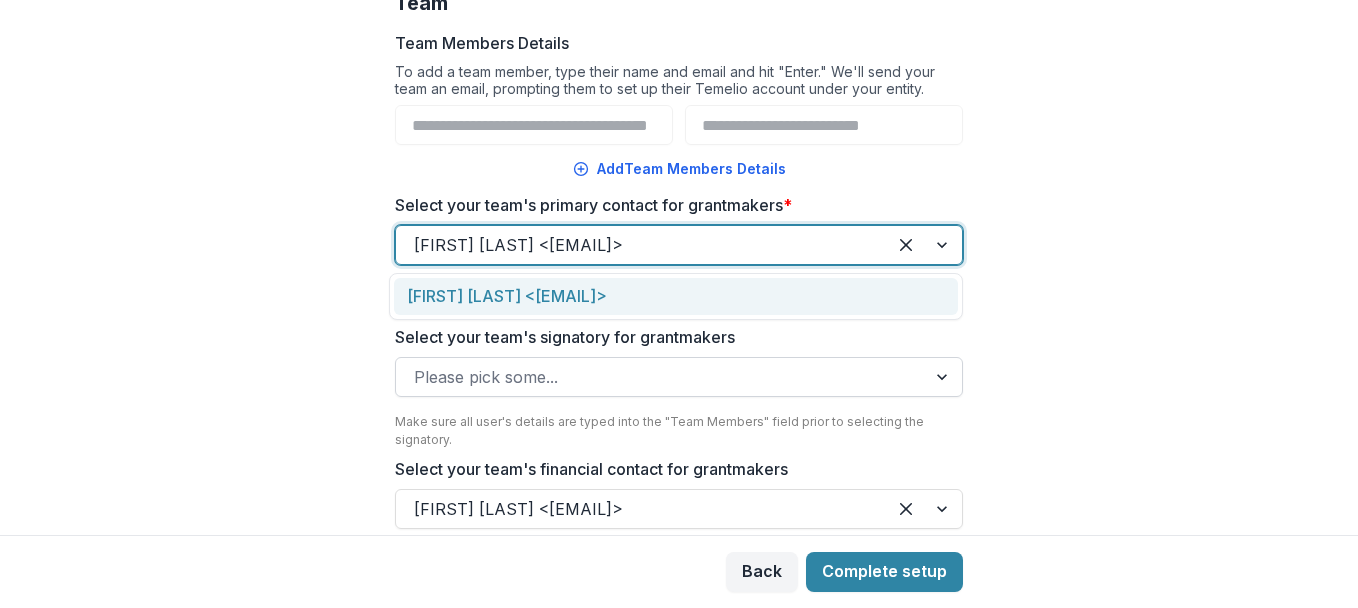 click at bounding box center (661, 377) 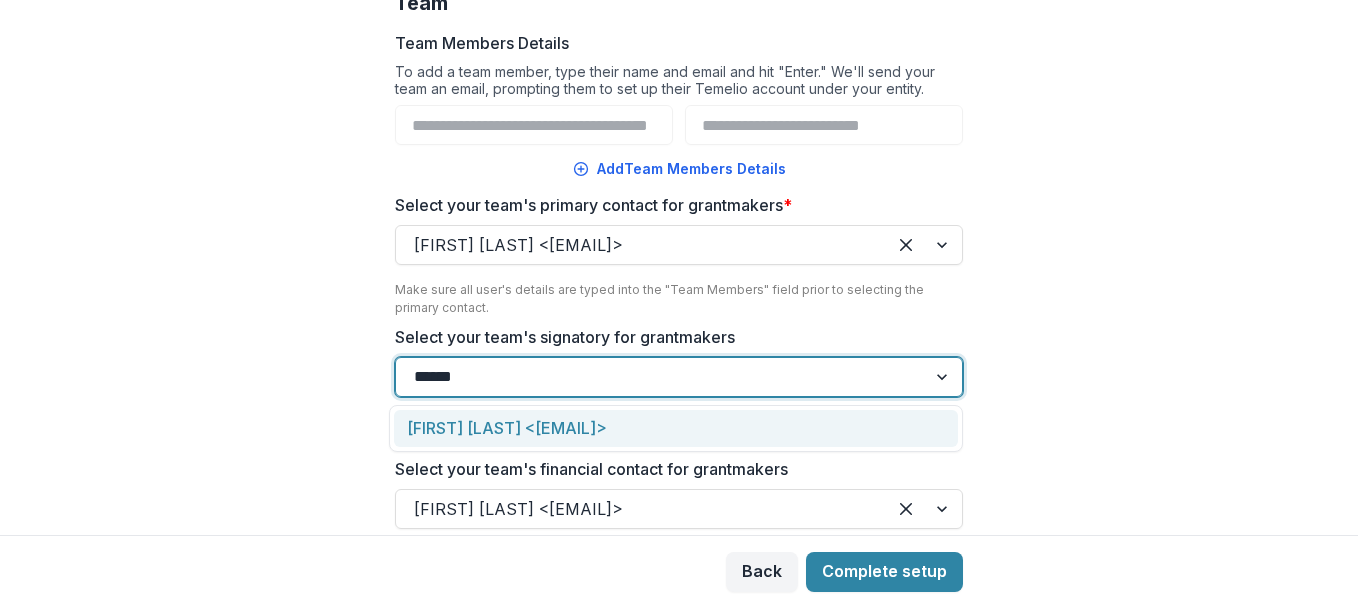 type on "*******" 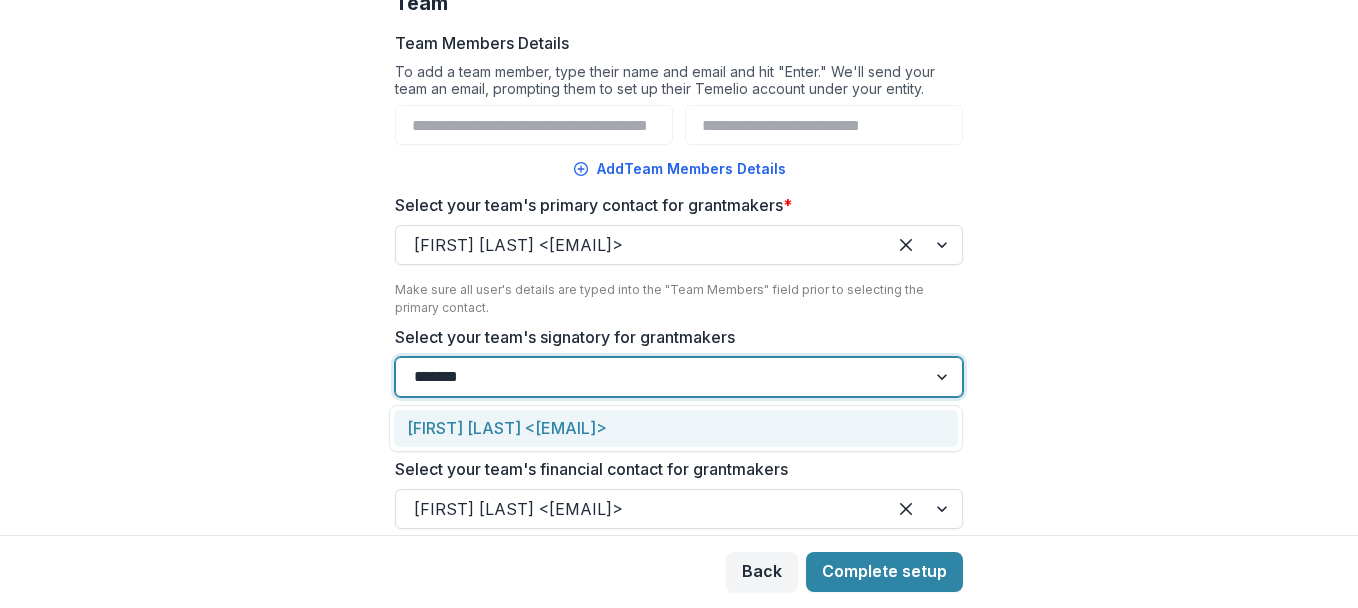 click on "Tracy Alin <amistadworldwide@gmail.com>" at bounding box center (676, 428) 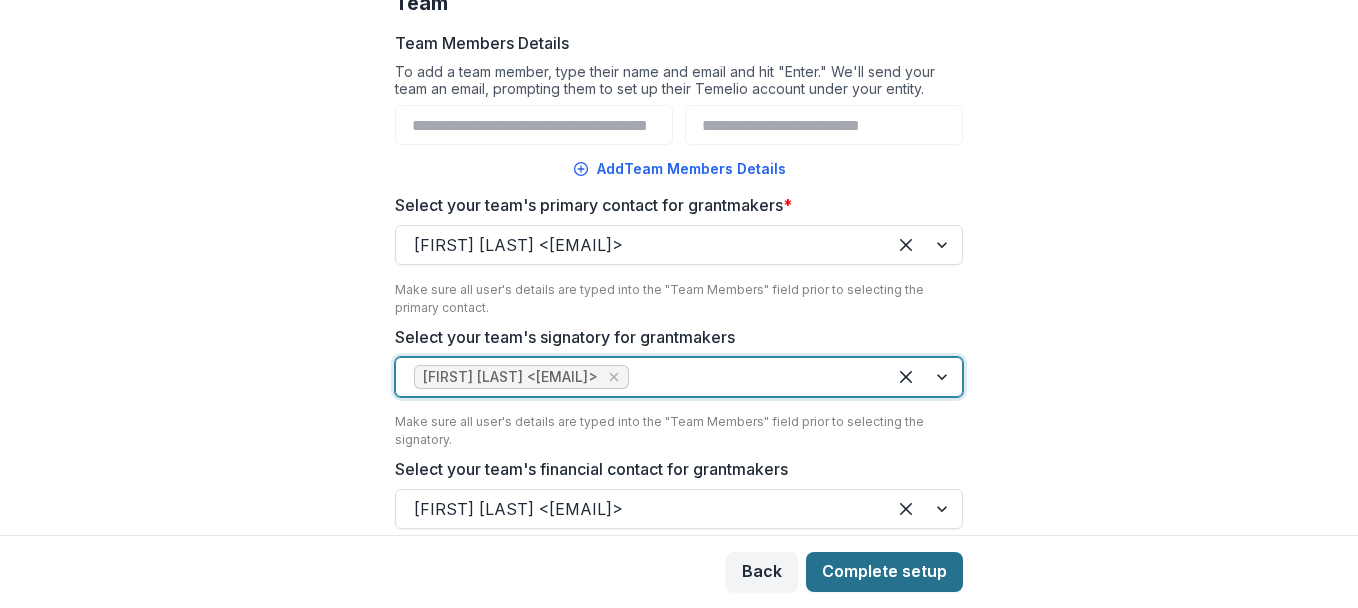 click on "Complete setup" at bounding box center (884, 572) 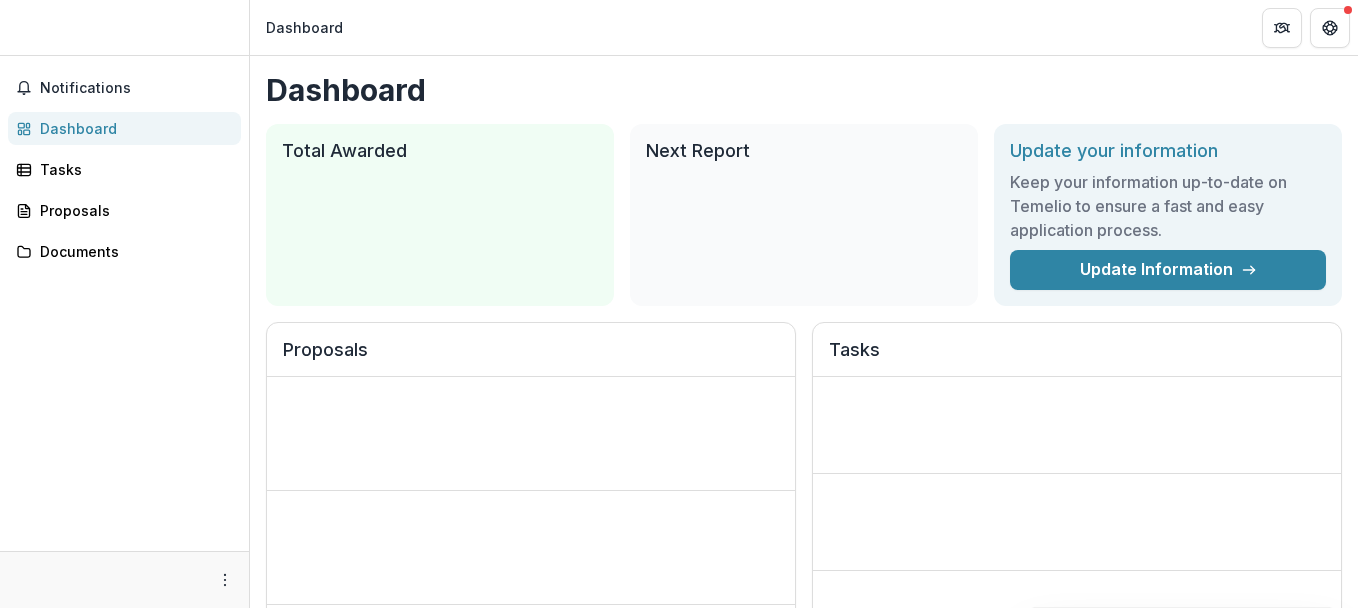 scroll, scrollTop: 0, scrollLeft: 0, axis: both 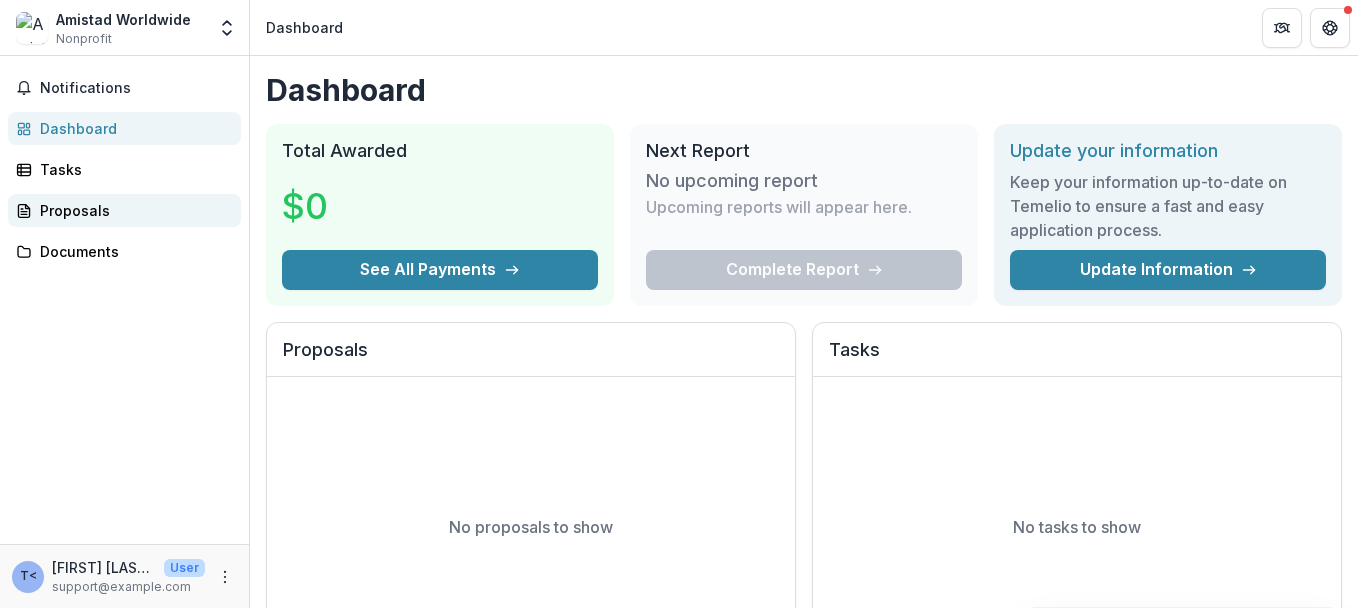 click on "Proposals" at bounding box center (132, 210) 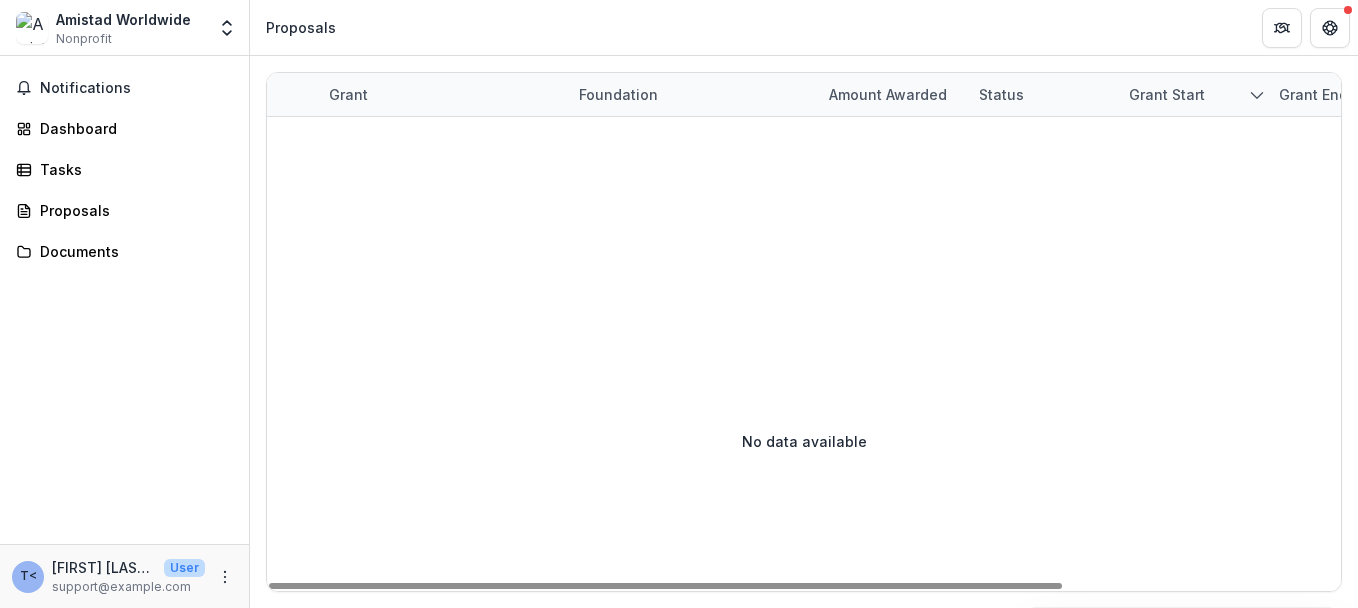 click on "Foundation" at bounding box center [618, 94] 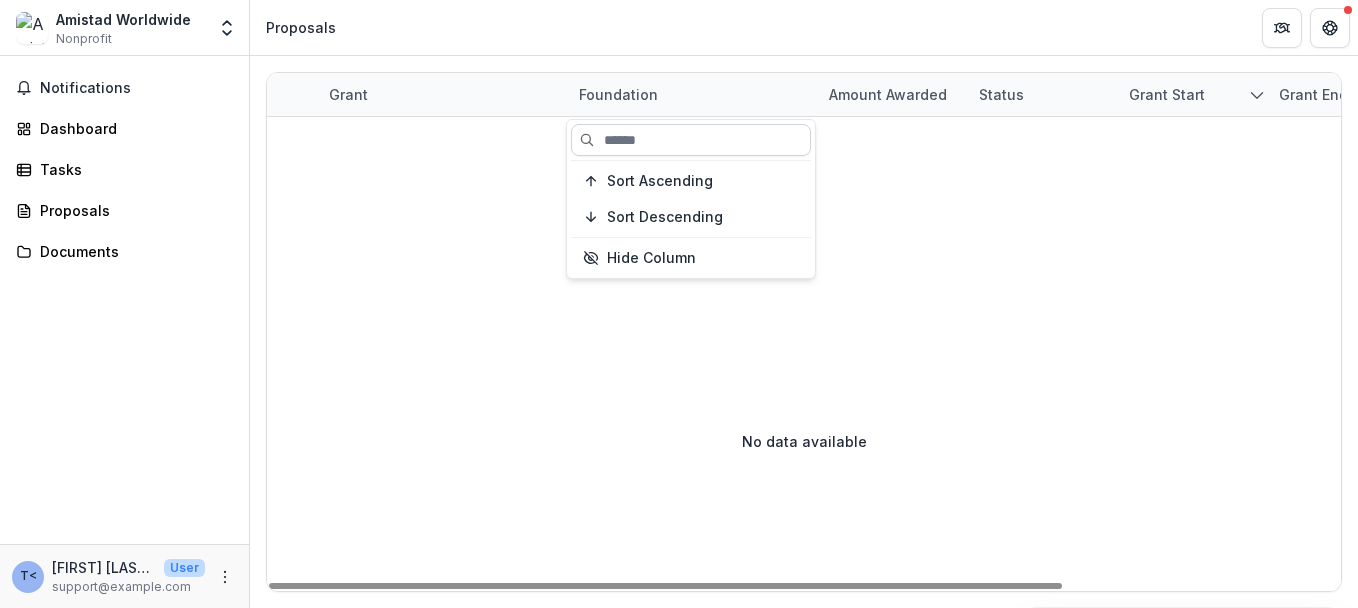 click at bounding box center [691, 140] 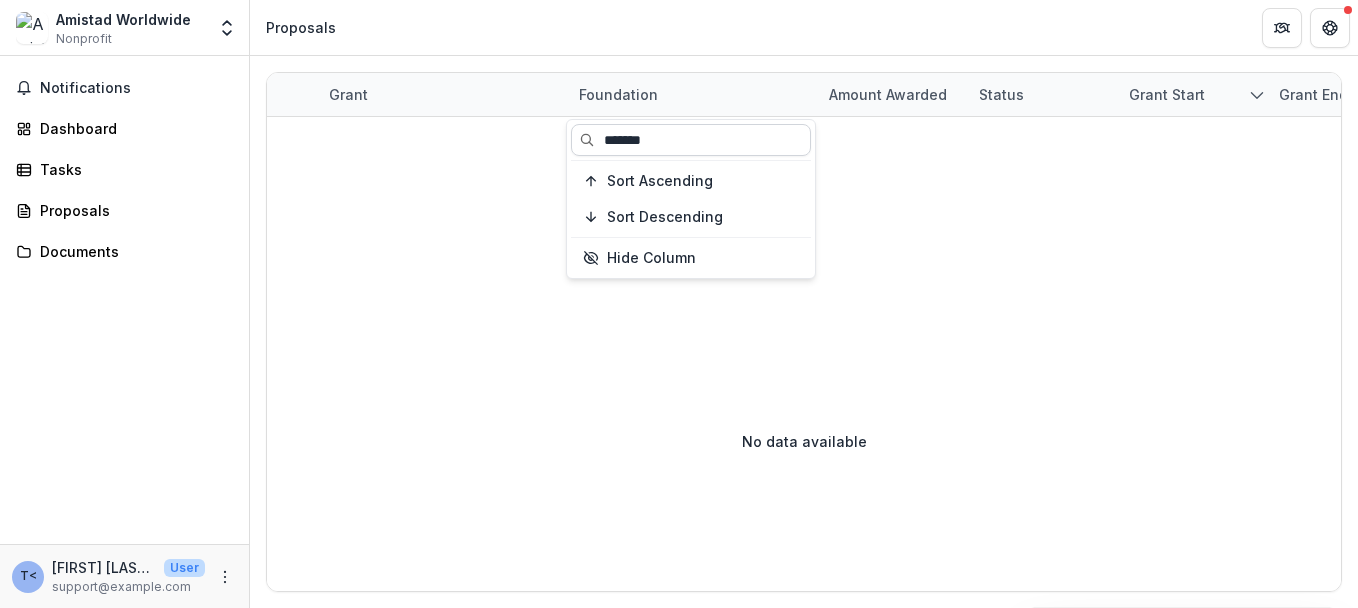 type on "*******" 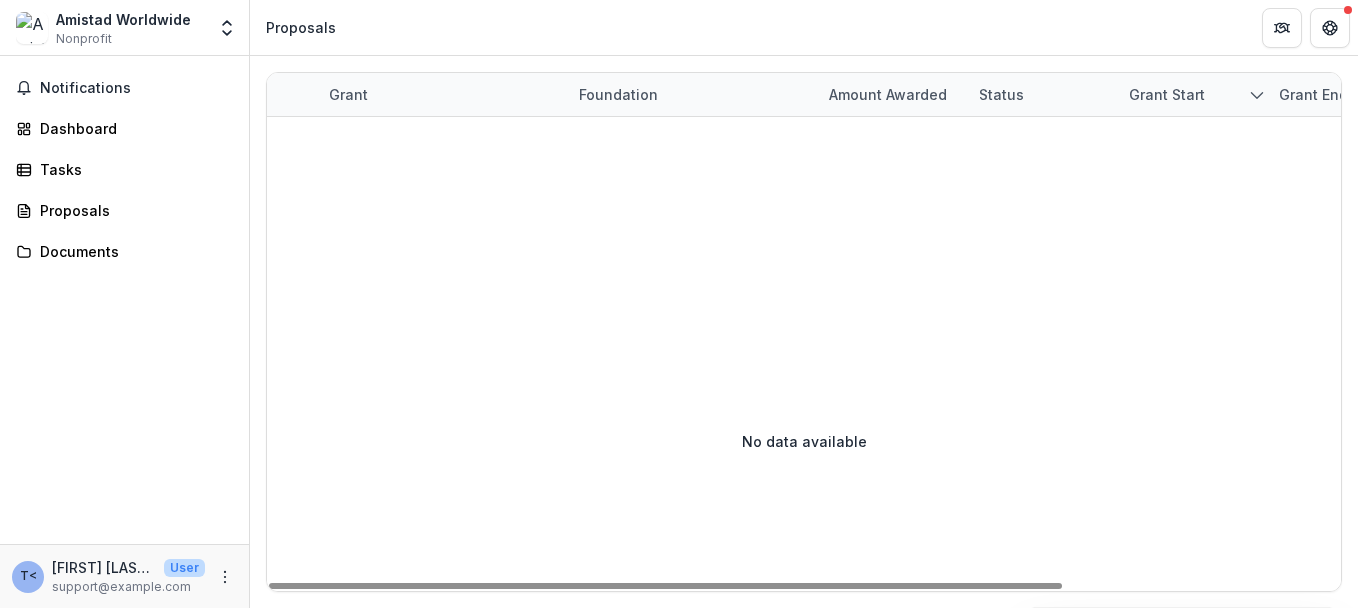 click on "Foundation" at bounding box center [618, 94] 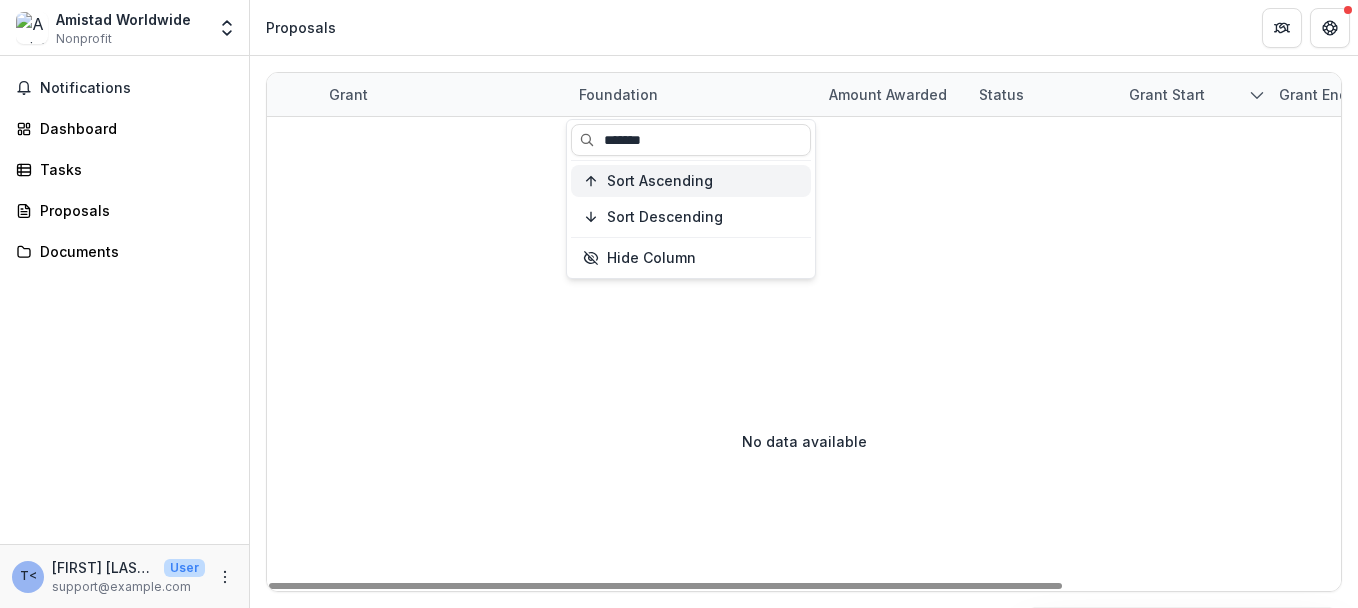 click on "Sort Ascending" at bounding box center [660, 181] 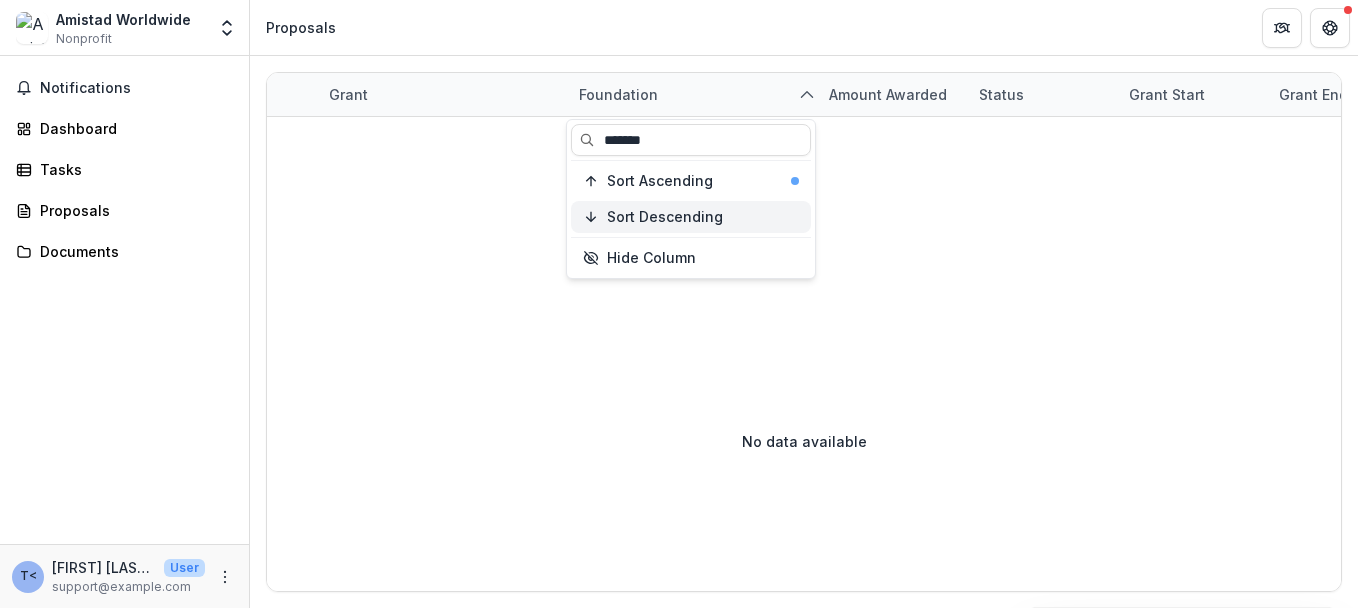 click on "Sort Descending" at bounding box center (665, 217) 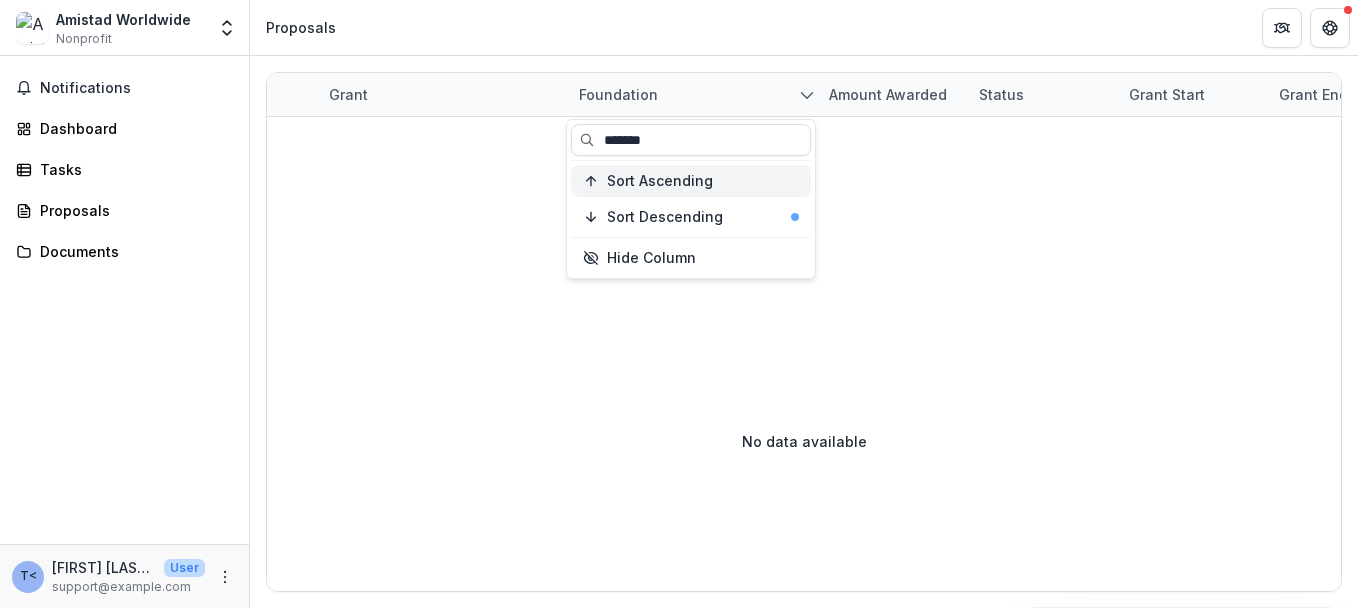 click on "Sort Ascending" at bounding box center [691, 181] 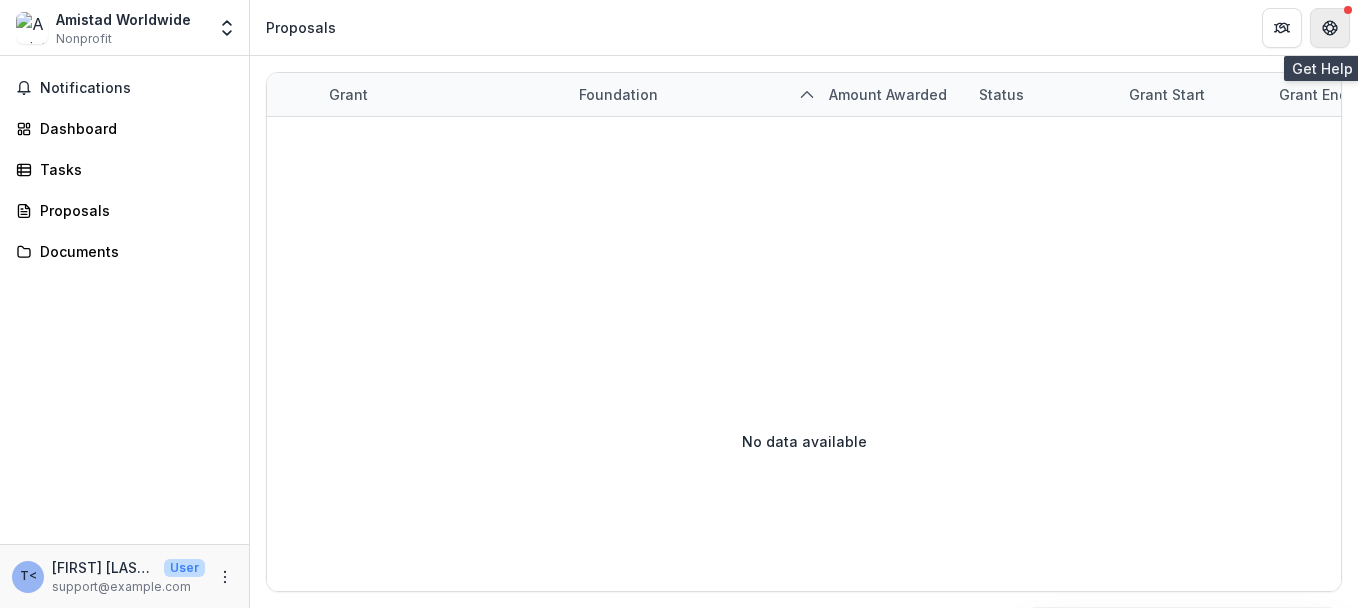 click 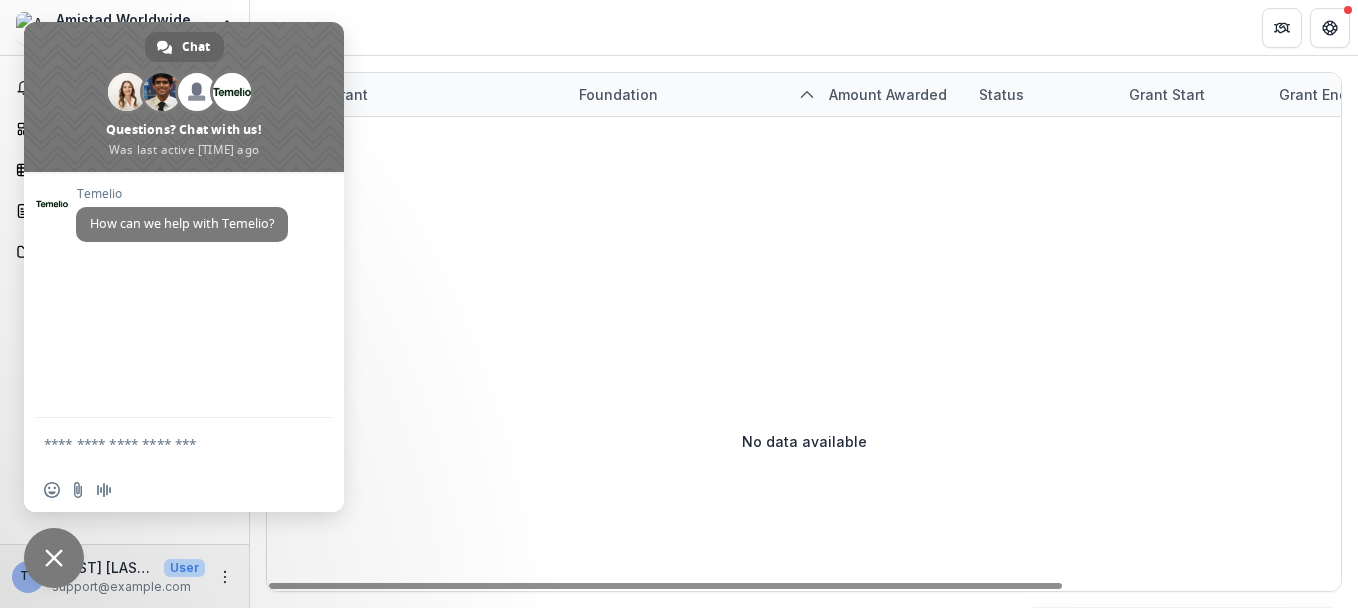 click at bounding box center [164, 443] 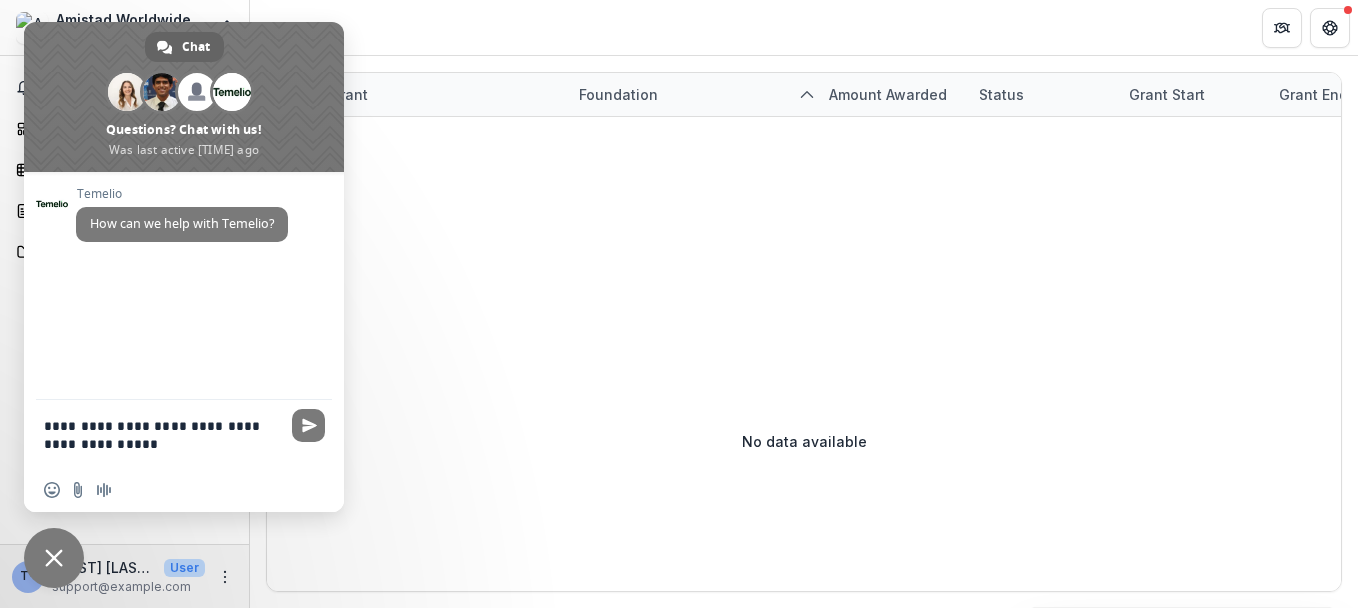 type on "**********" 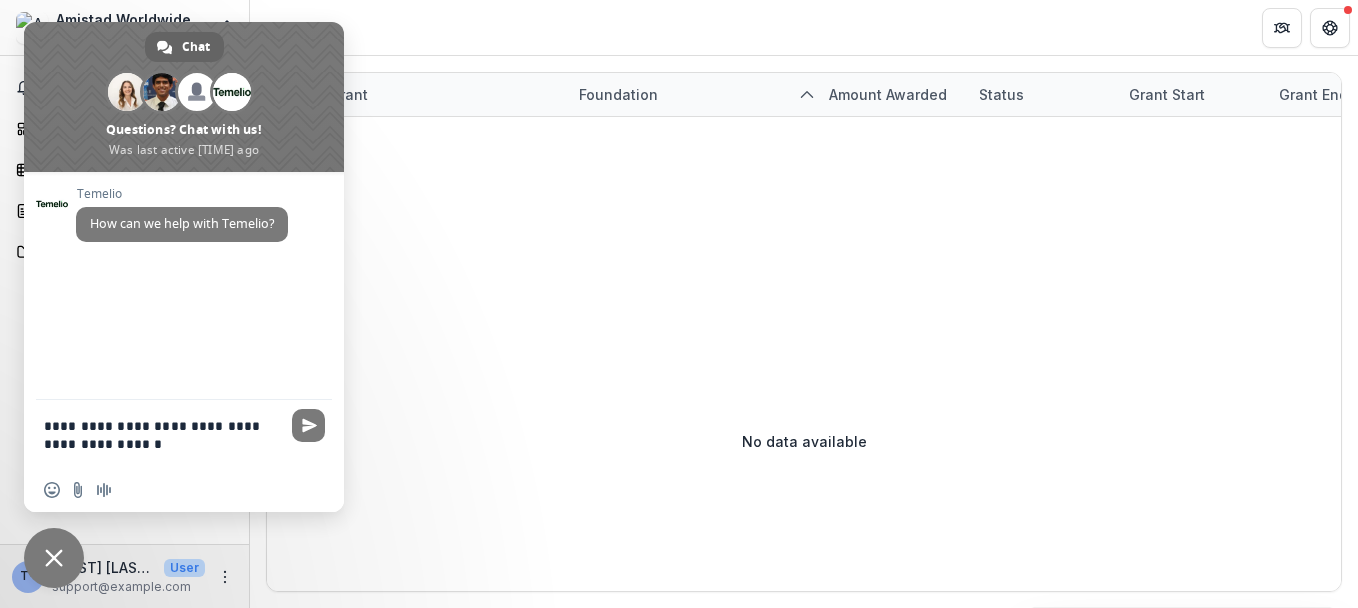 type 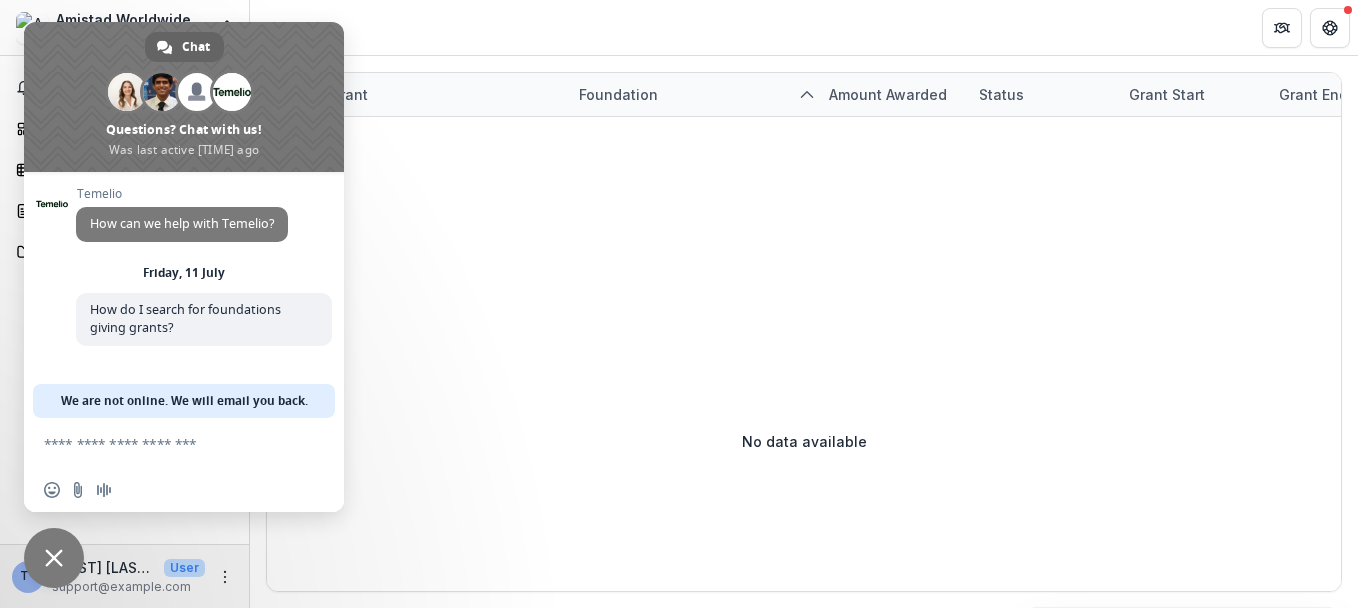 scroll, scrollTop: 127, scrollLeft: 0, axis: vertical 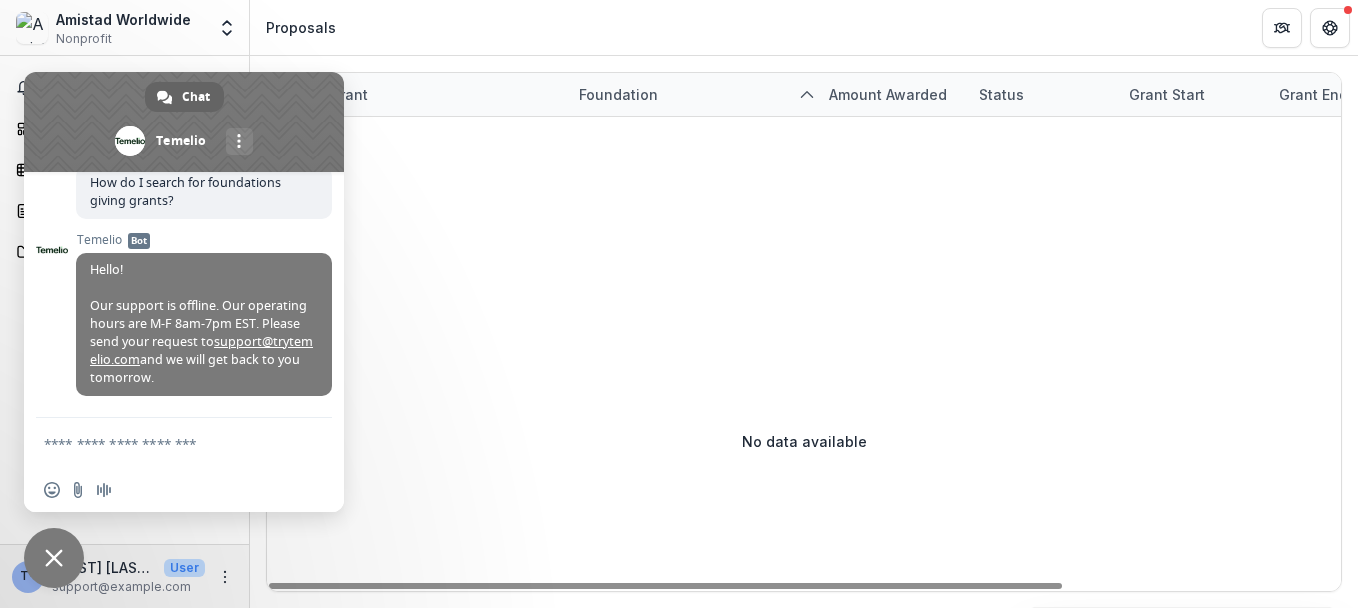 click at bounding box center [992, 204] 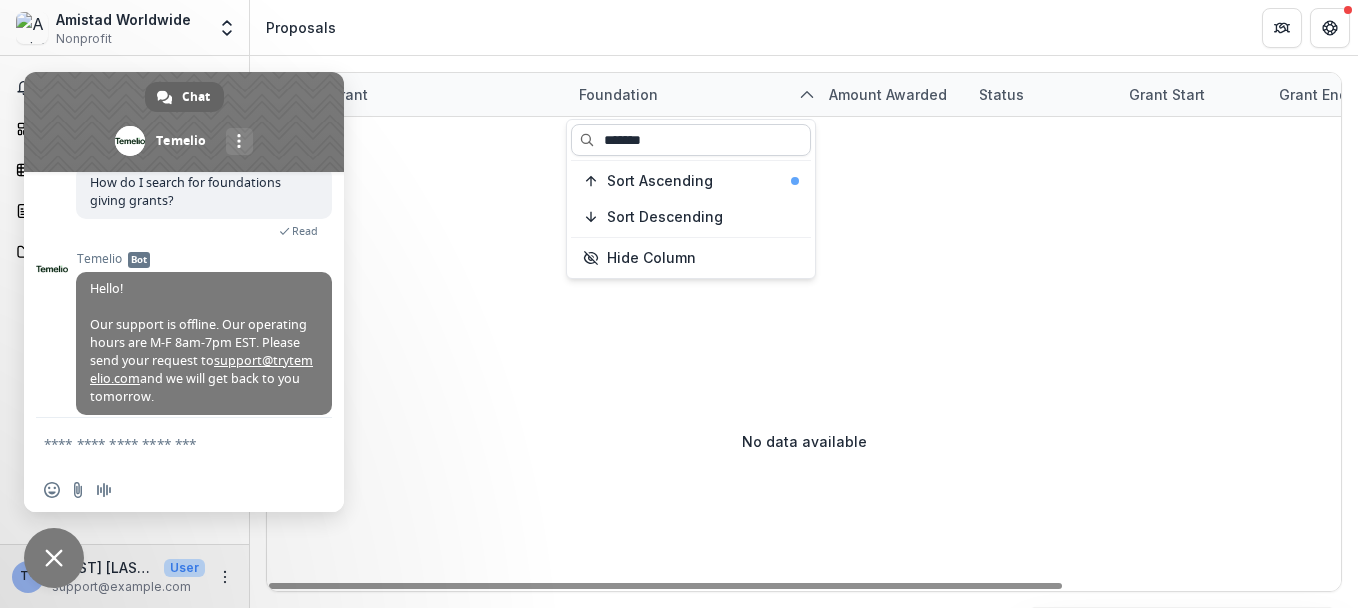 click on "*******" at bounding box center (691, 140) 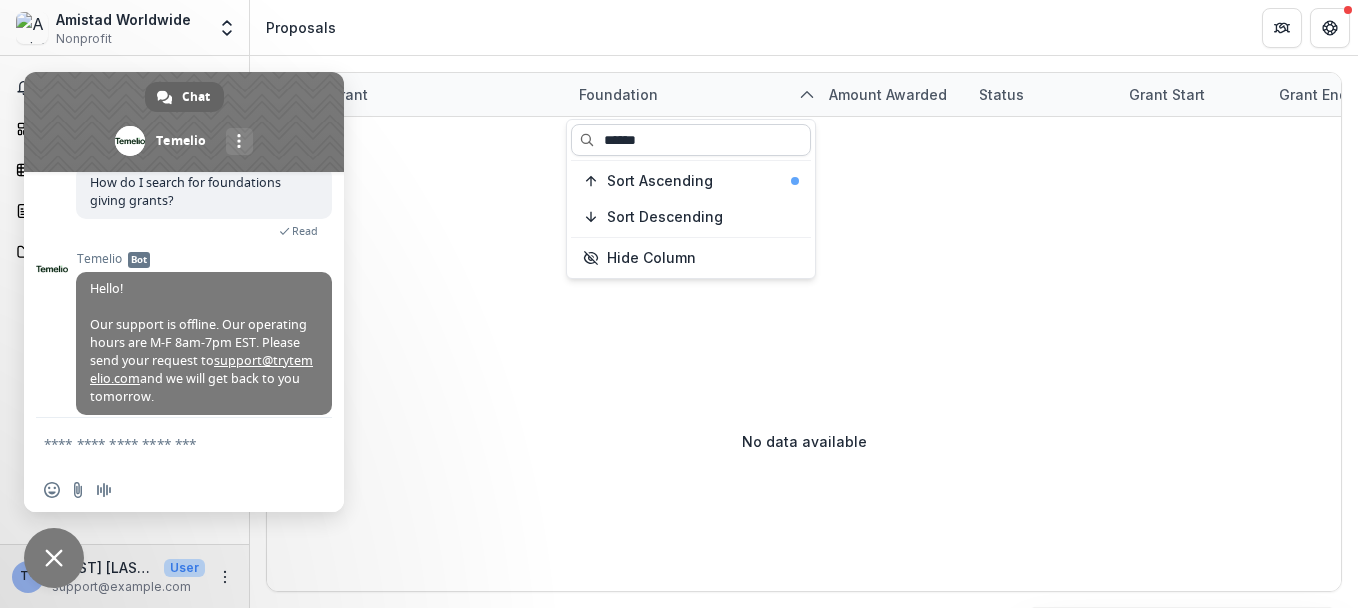 type on "******" 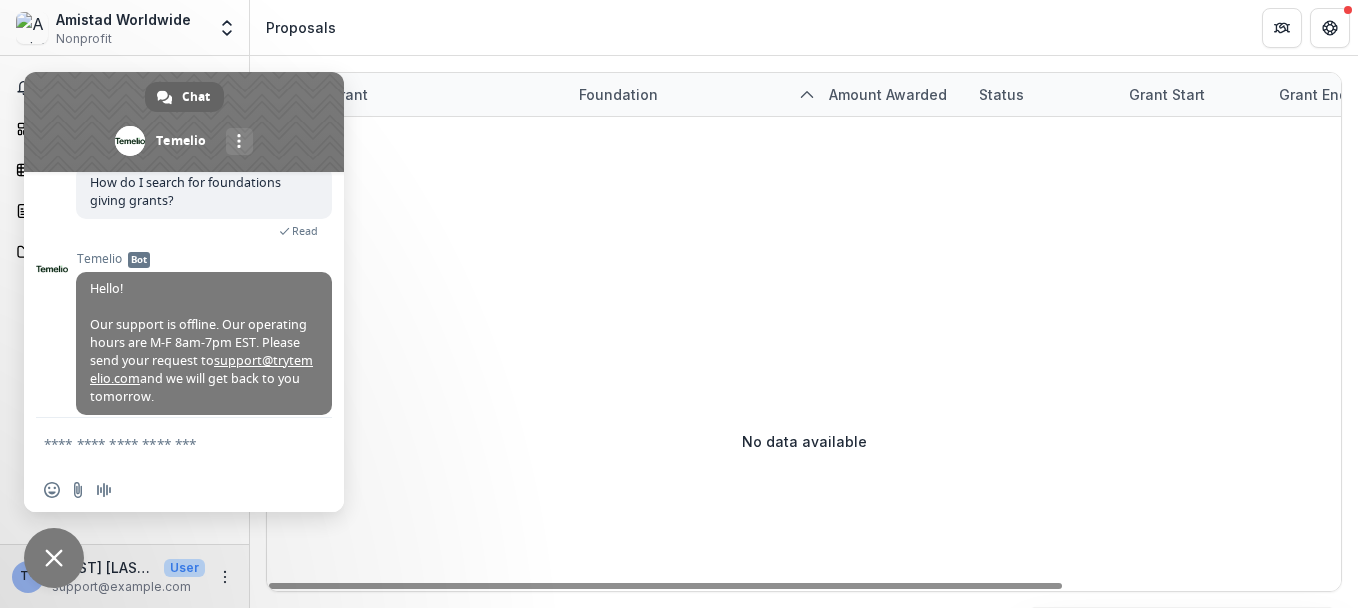 click on "Temelio How can we help with Temelio? Friday, 11 July How do I search for foundations giving grants? 2 minutes ago Read Temelio Bot Hello! Our support is offline. Our operating hours are M-F 8am-7pm EST. Please send your request to  support@trytemelio.com  and we will get back to you tomorrow. 2 minutes ago" at bounding box center [184, 295] 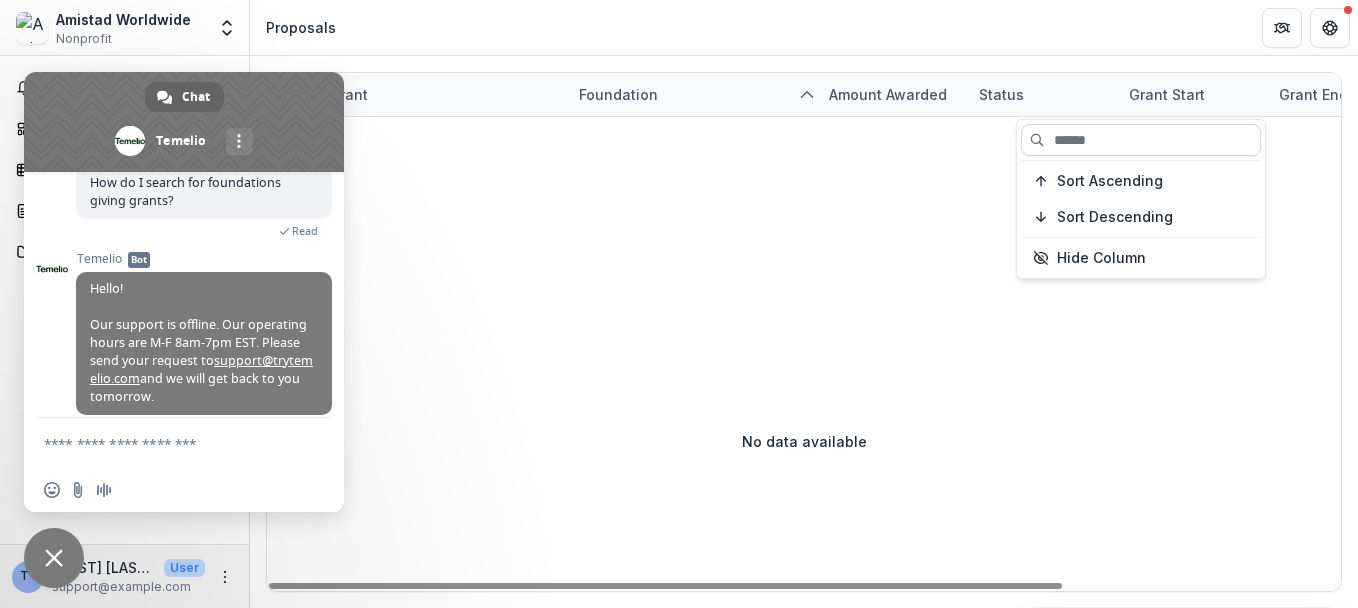 click at bounding box center (1141, 140) 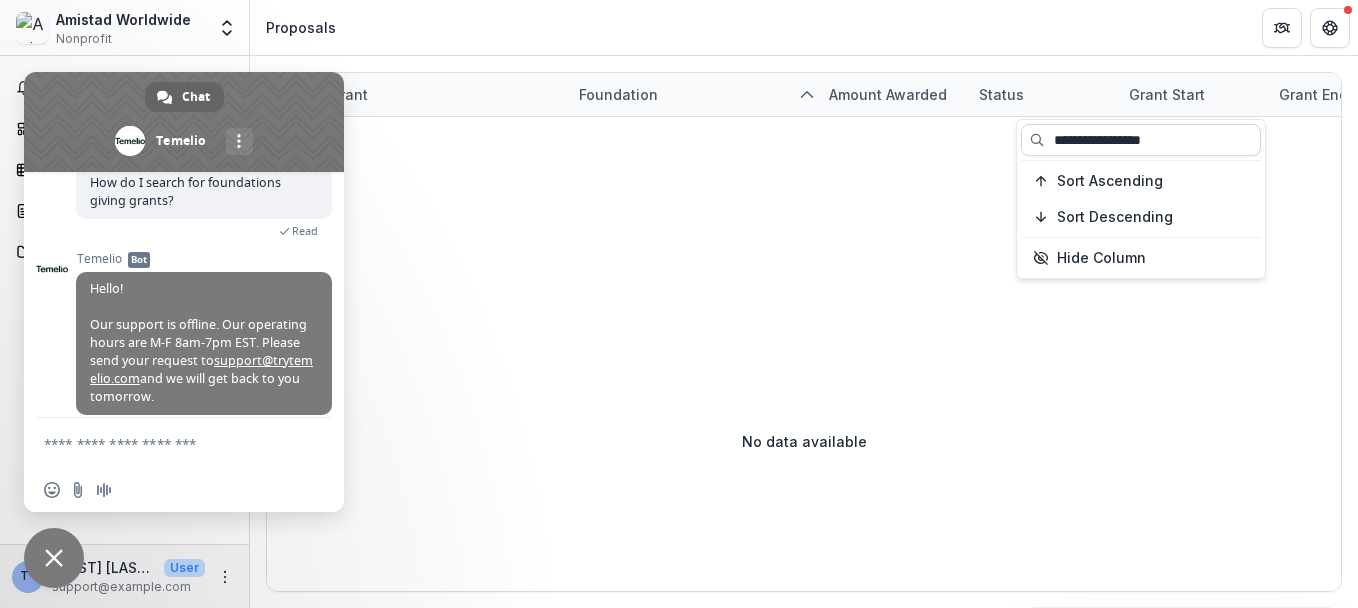 type on "**********" 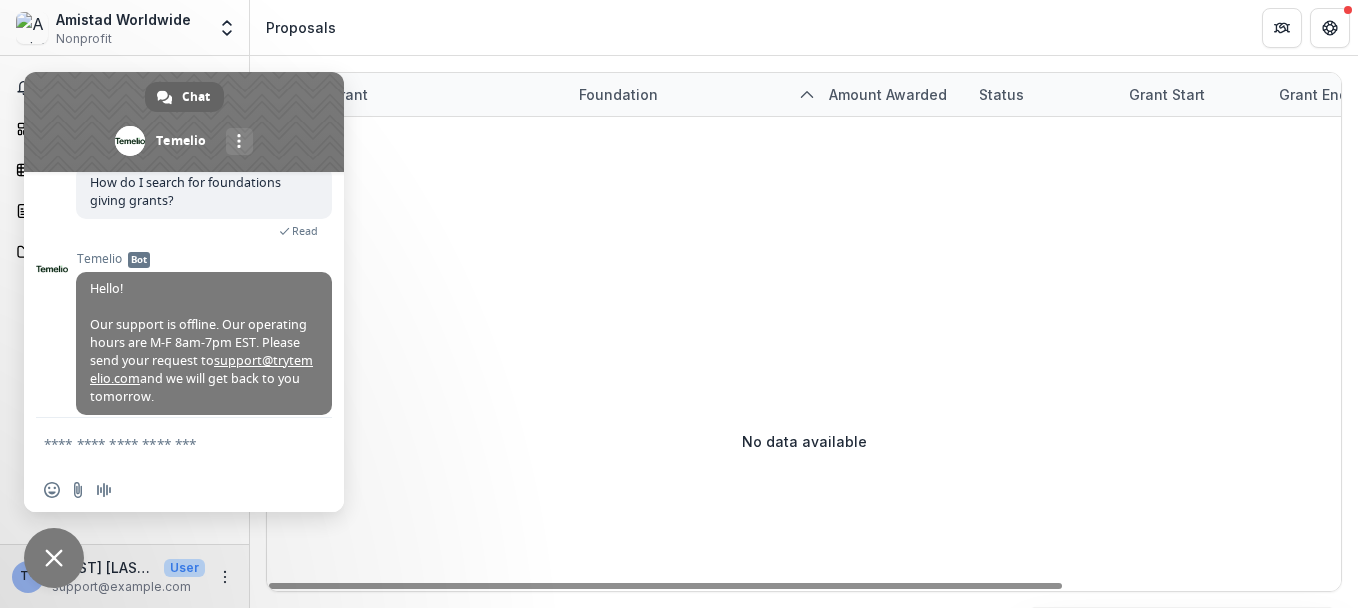 click on "No data available" at bounding box center [804, 441] 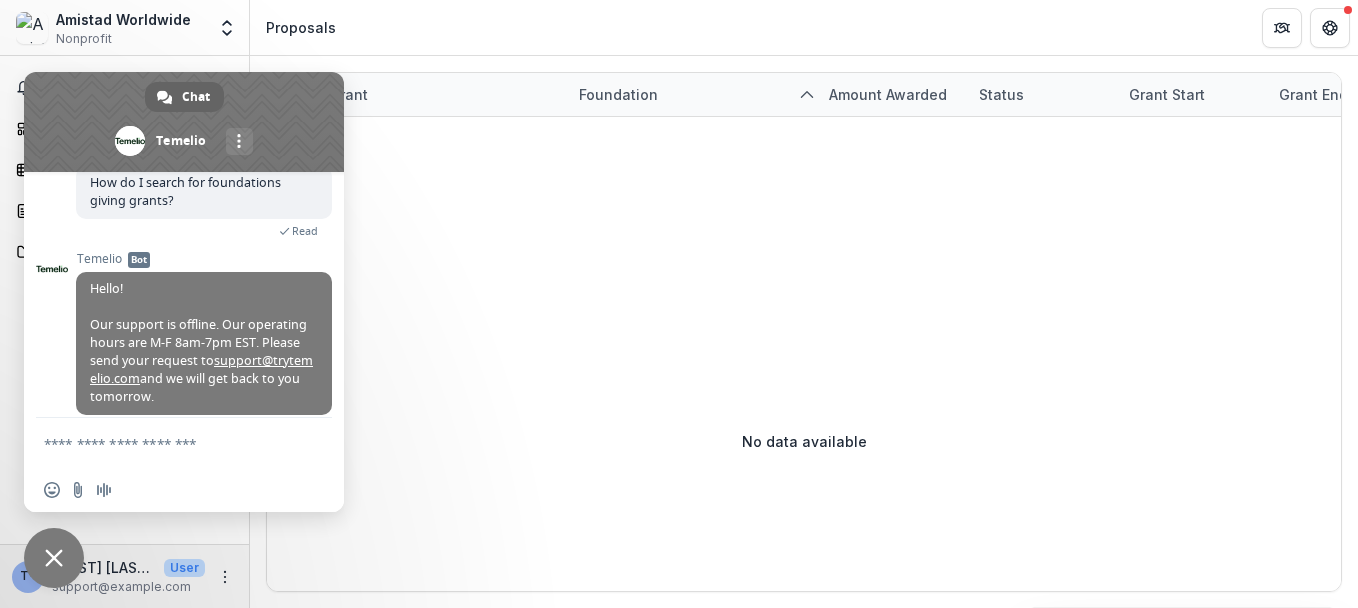 click on "Notifications Dashboard Tasks Proposals Documents" at bounding box center [124, 300] 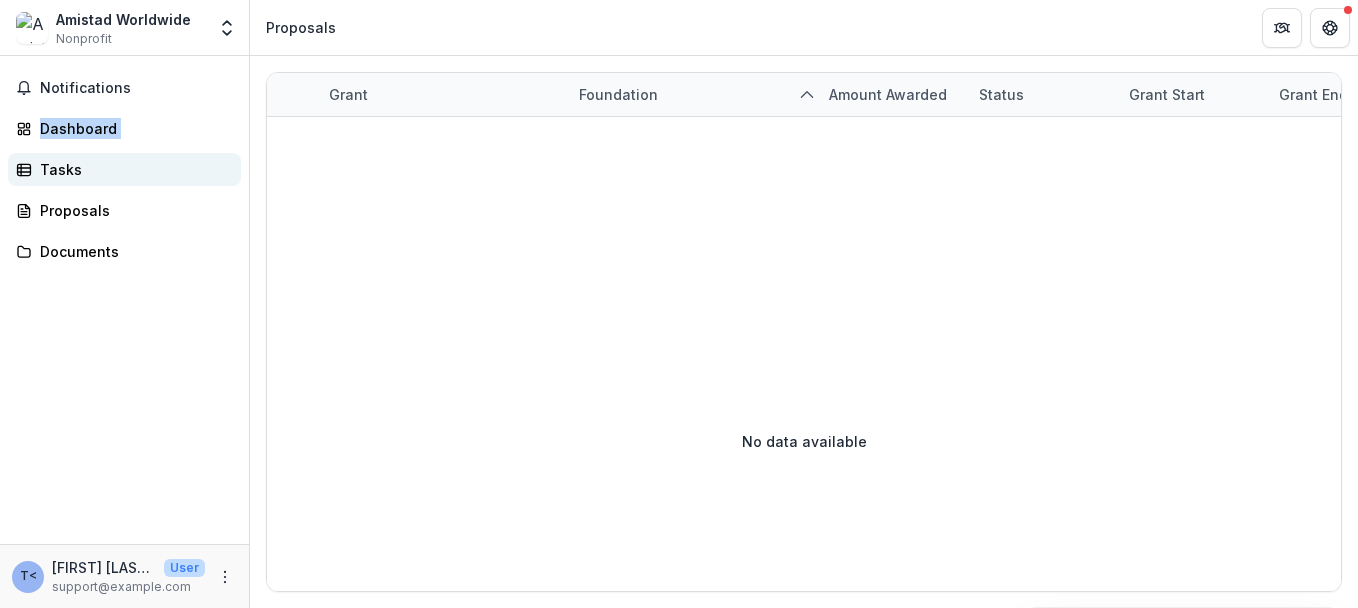 click on "Tasks" at bounding box center [132, 169] 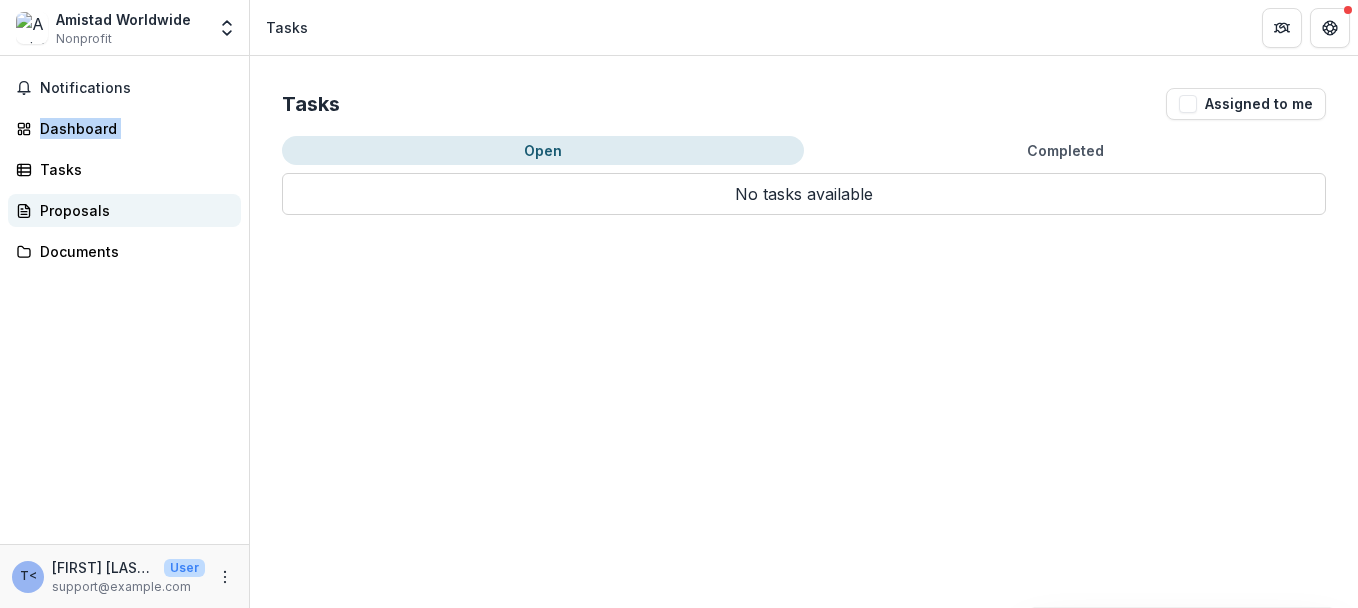 click on "Proposals" at bounding box center [132, 210] 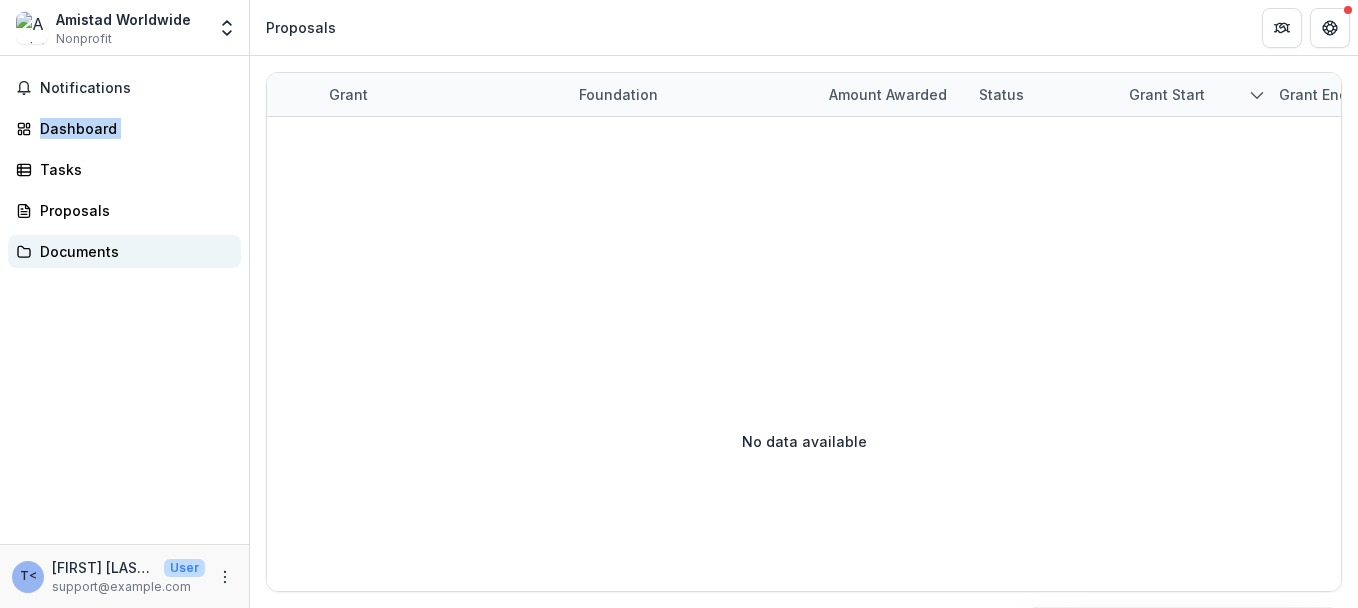 click on "Documents" at bounding box center (132, 251) 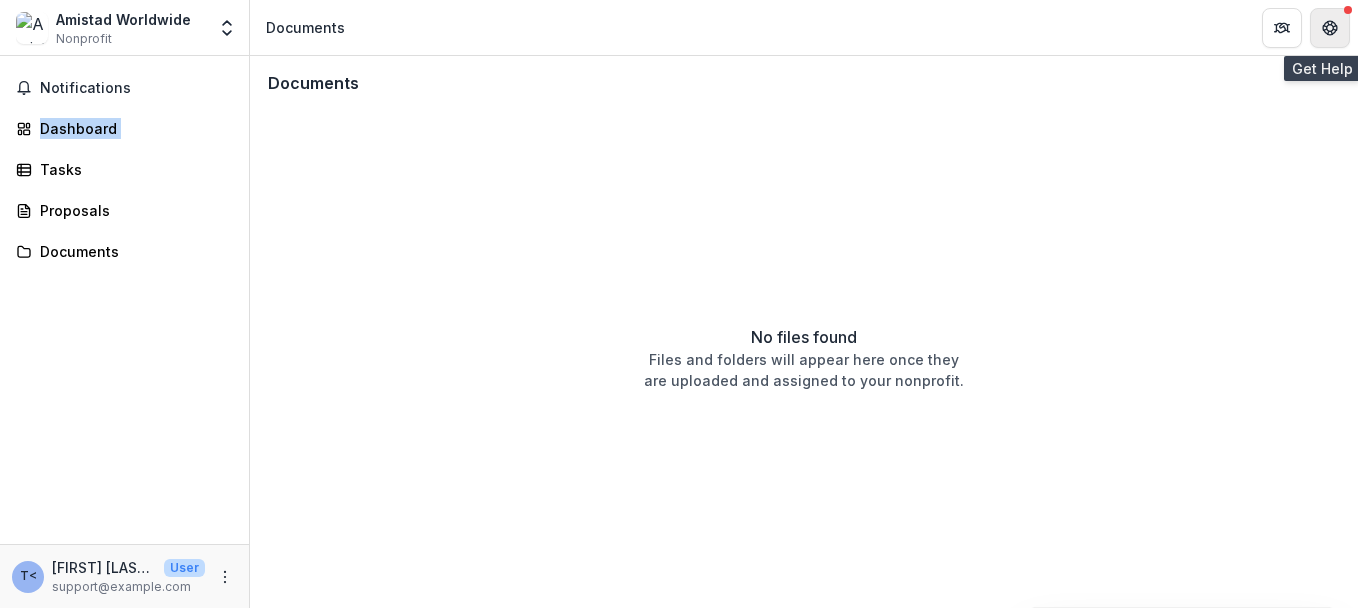 click 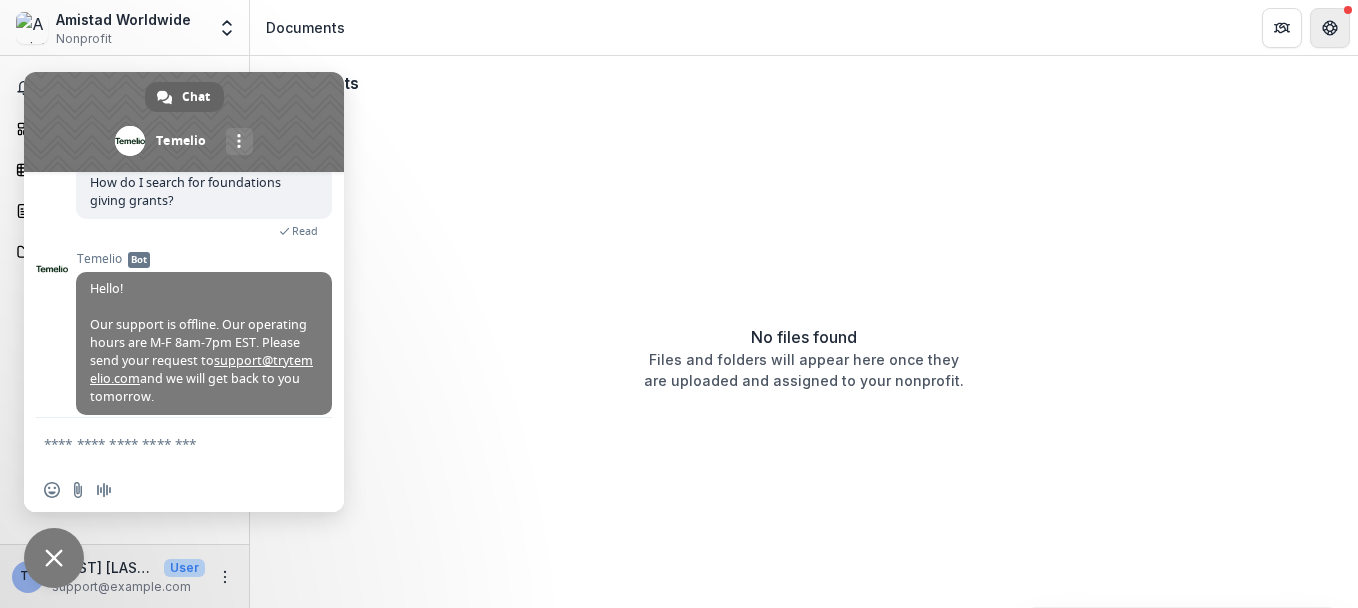 scroll, scrollTop: 146, scrollLeft: 0, axis: vertical 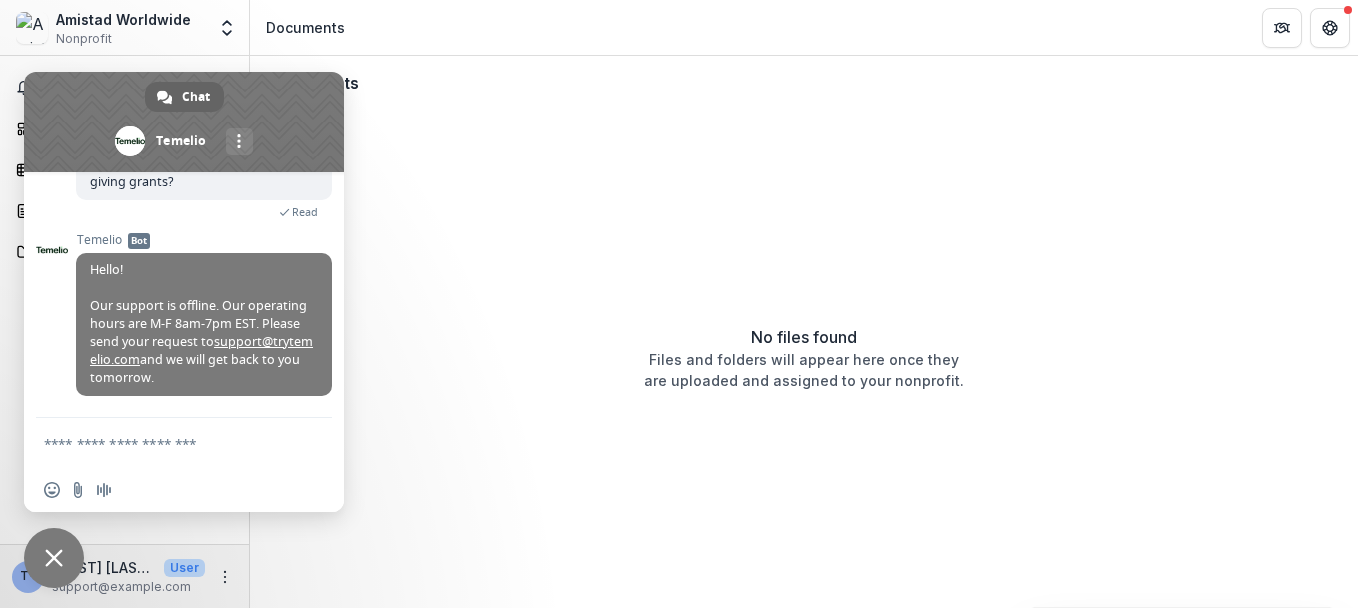 click on "No files found Files and folders will appear here once they are uploaded and assigned to your nonprofit." at bounding box center (804, 357) 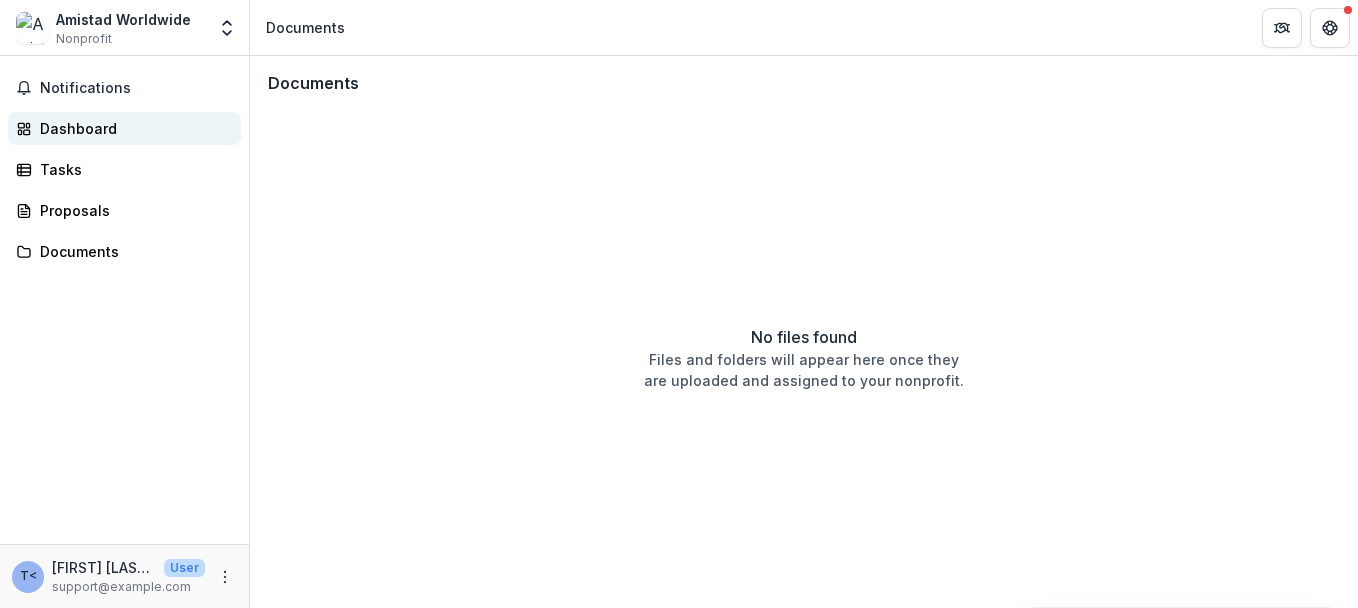 click on "Dashboard" at bounding box center [132, 128] 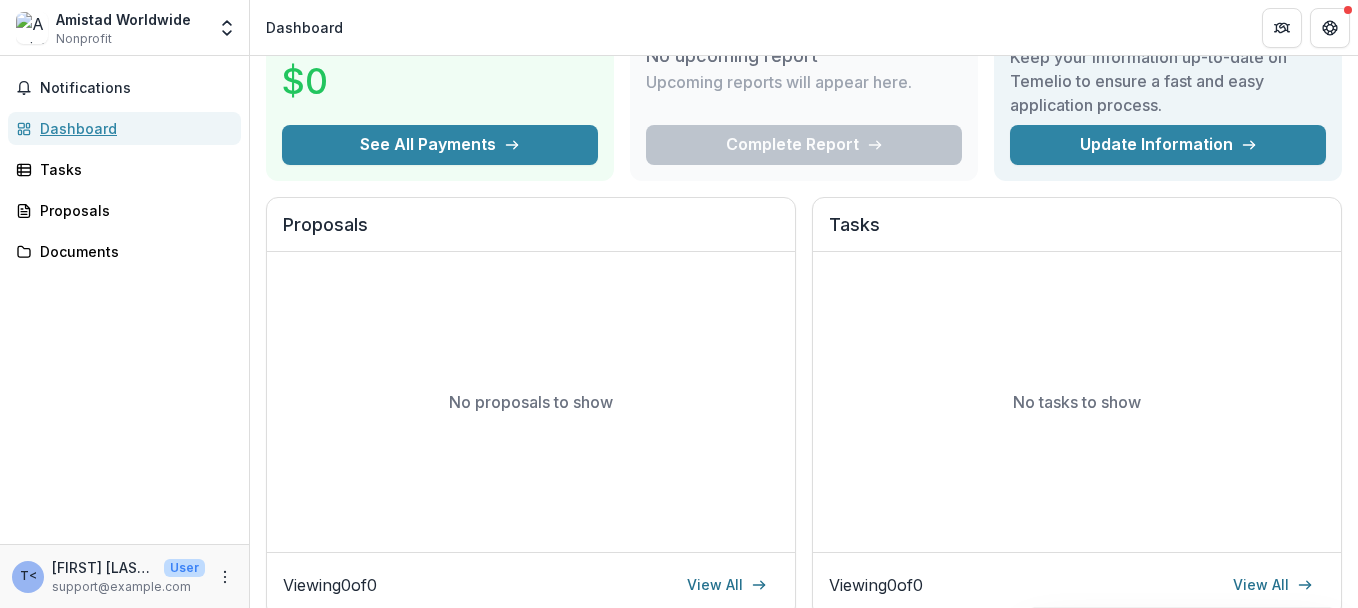 scroll, scrollTop: 0, scrollLeft: 0, axis: both 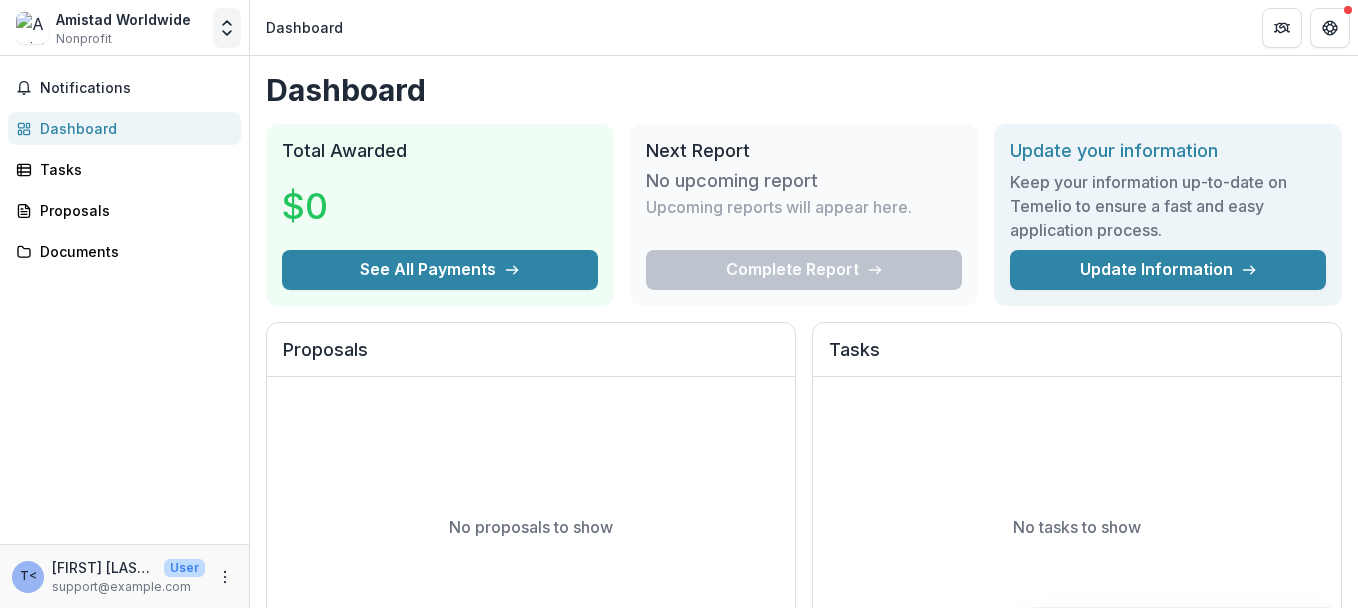 click 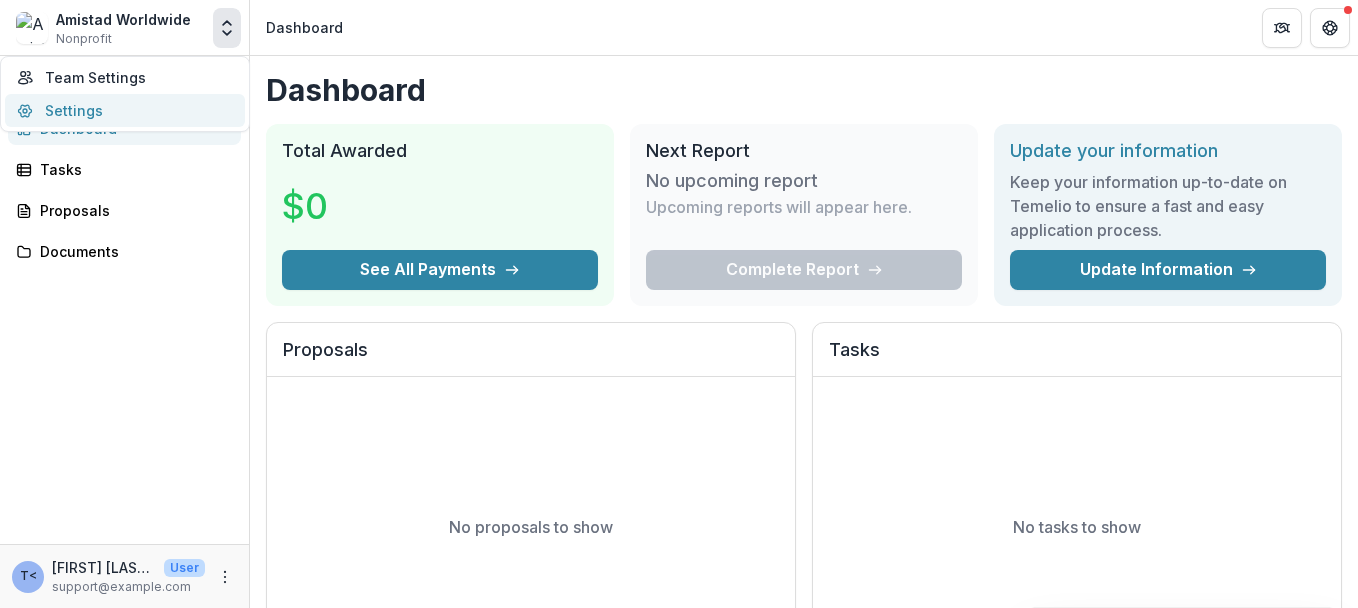 click on "Settings" at bounding box center (125, 110) 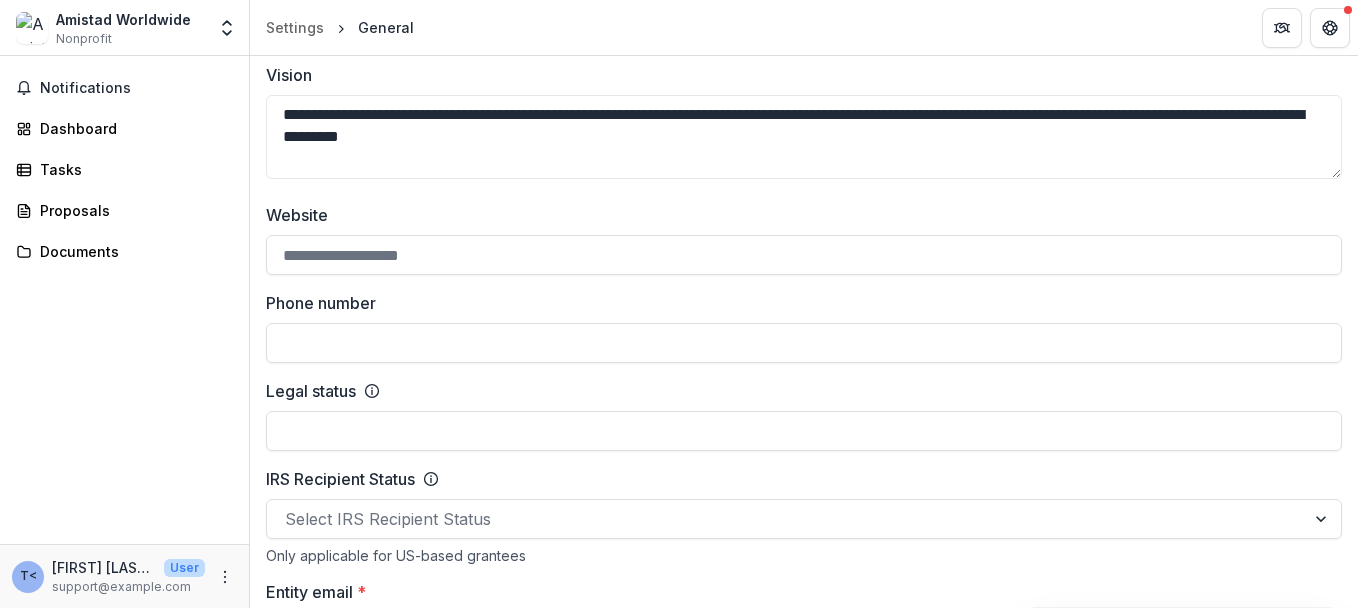 scroll, scrollTop: 644, scrollLeft: 0, axis: vertical 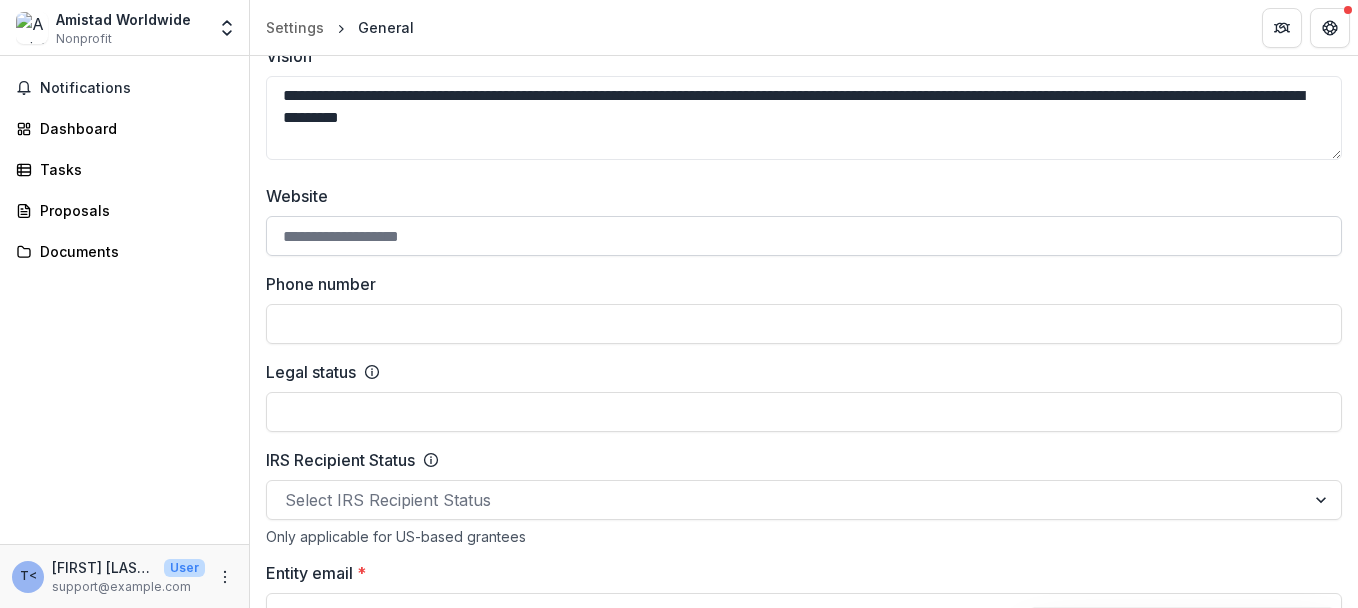 click on "Website" at bounding box center [804, 236] 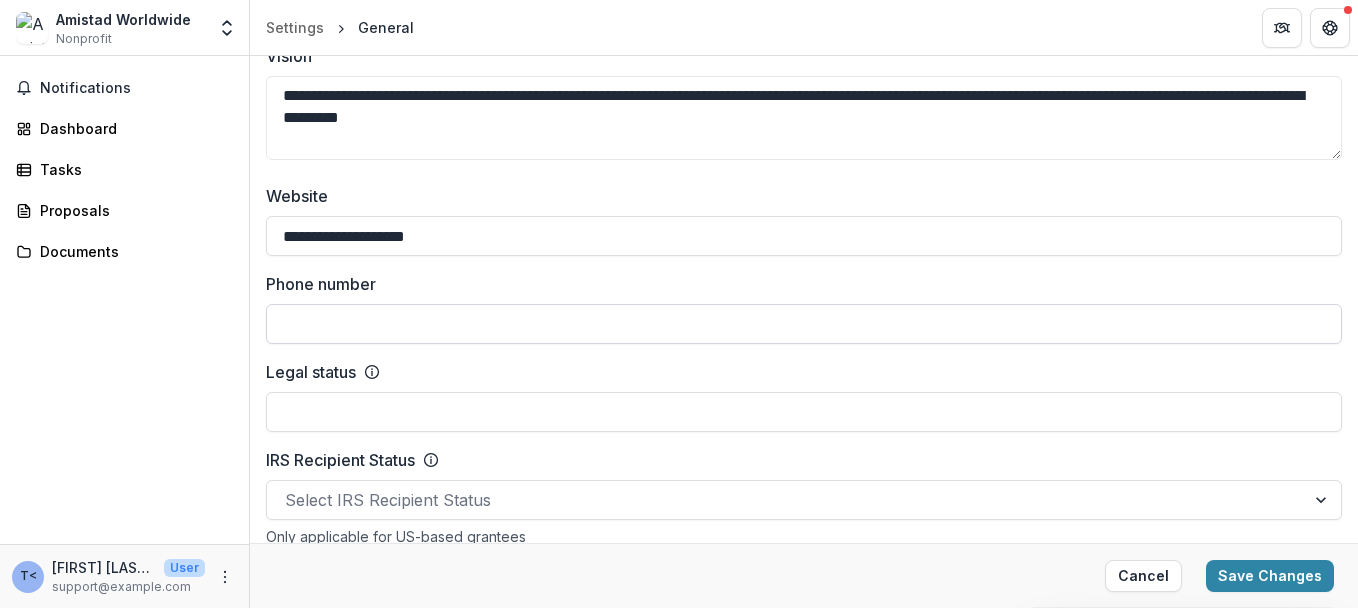 type on "**********" 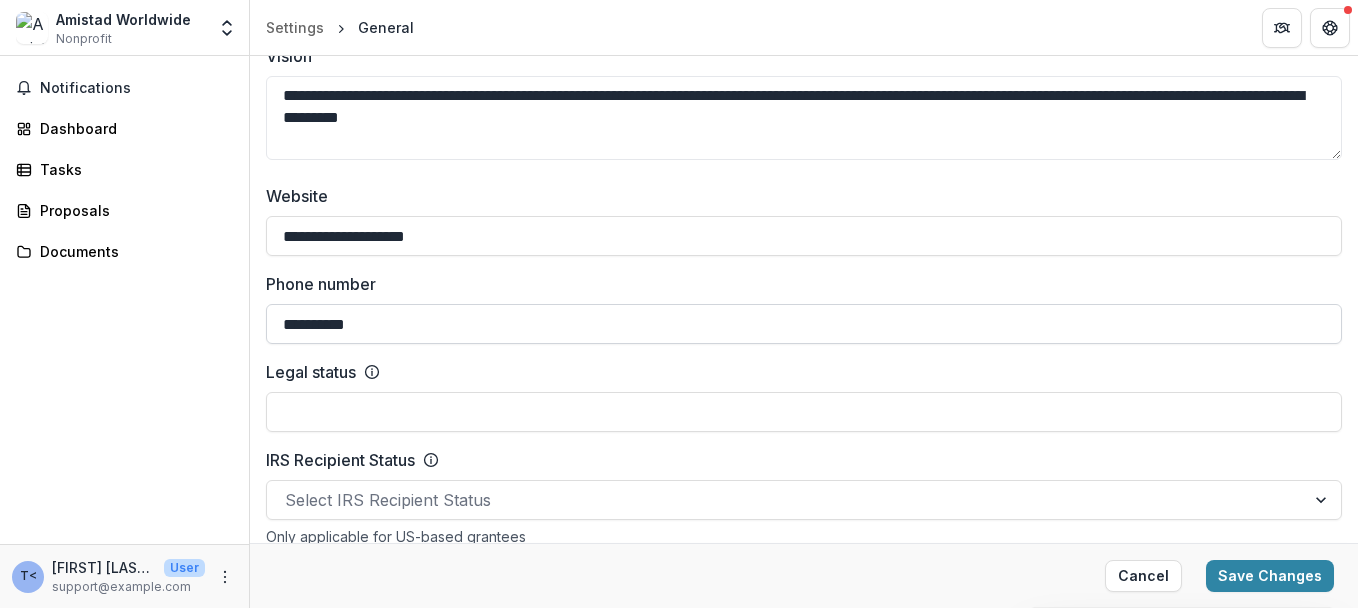 type on "**********" 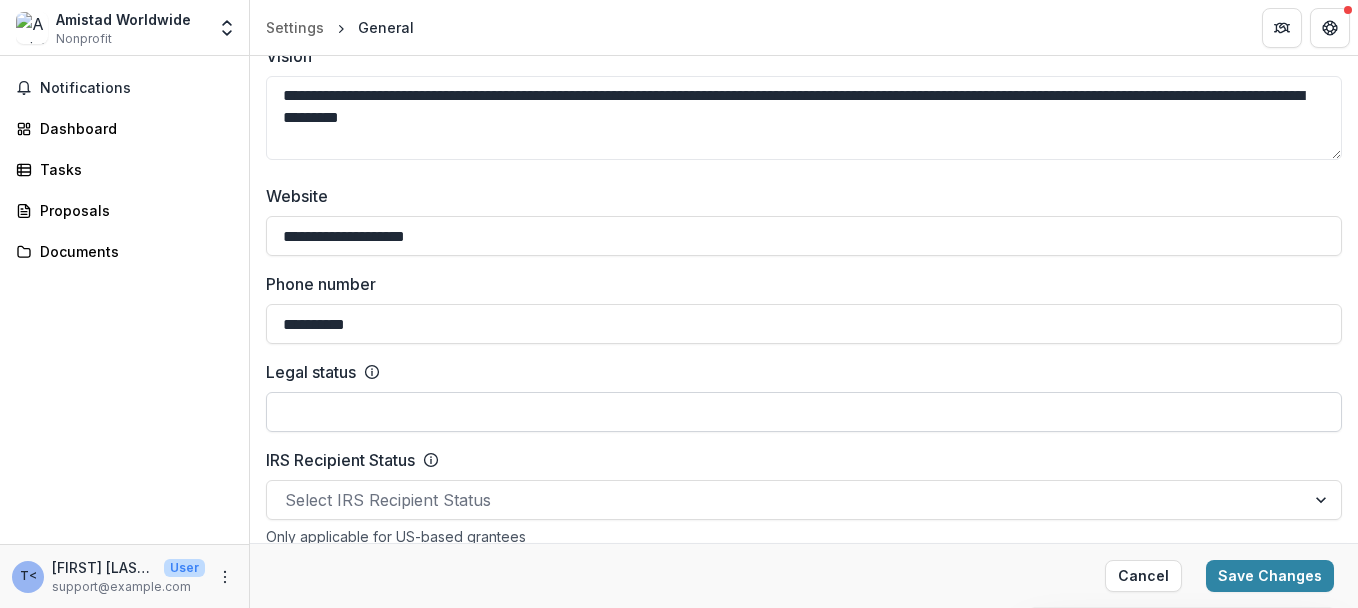 click on "Legal status" at bounding box center [804, 412] 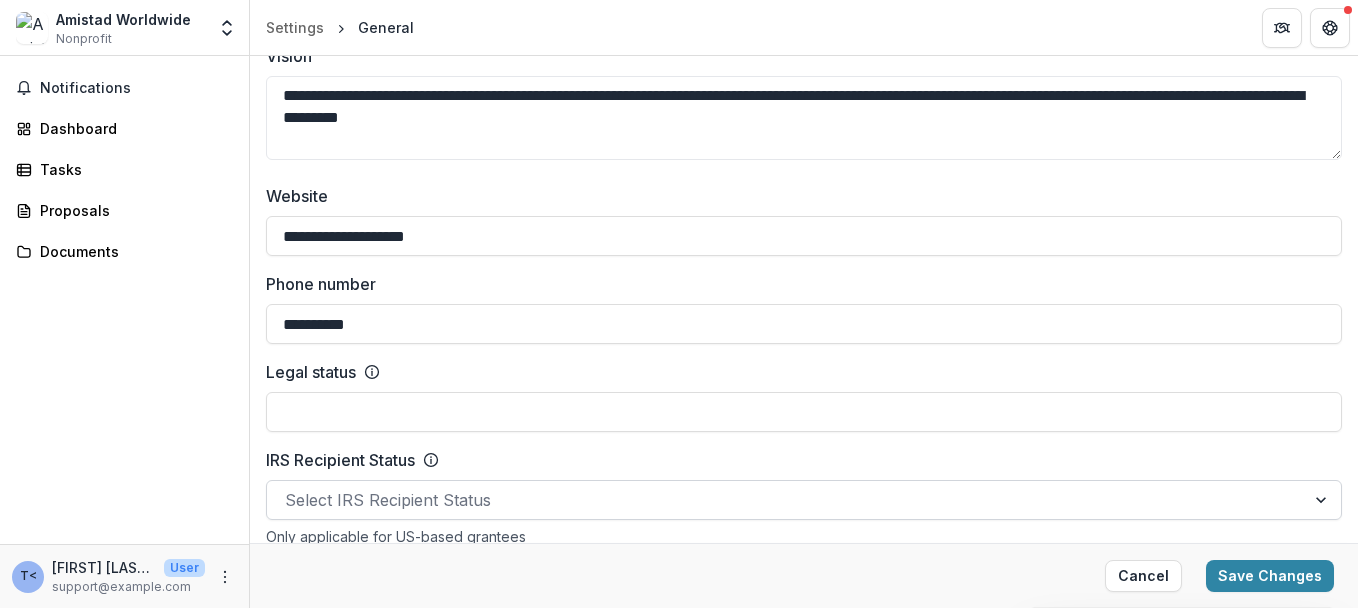 click at bounding box center [1323, 500] 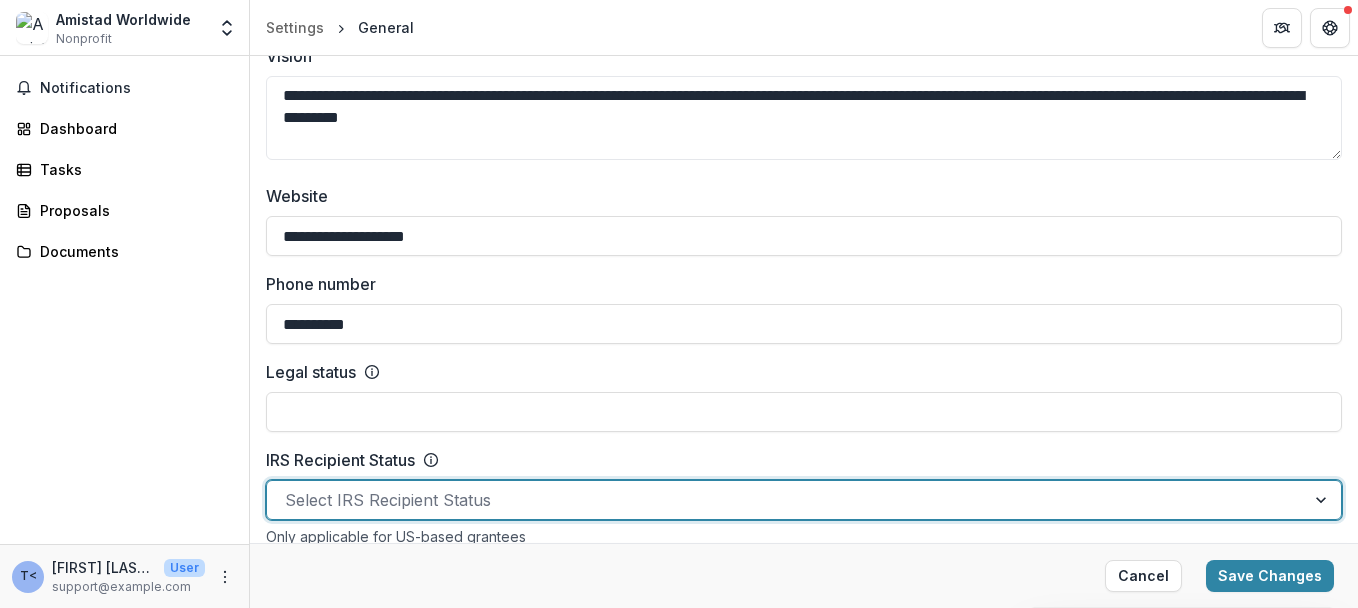 click at bounding box center (1323, 500) 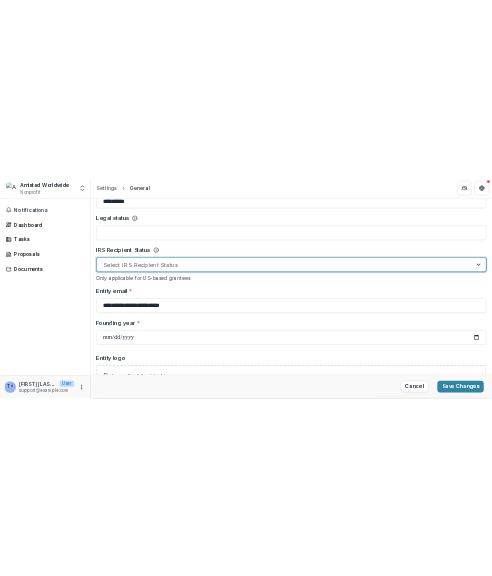 scroll, scrollTop: 910, scrollLeft: 0, axis: vertical 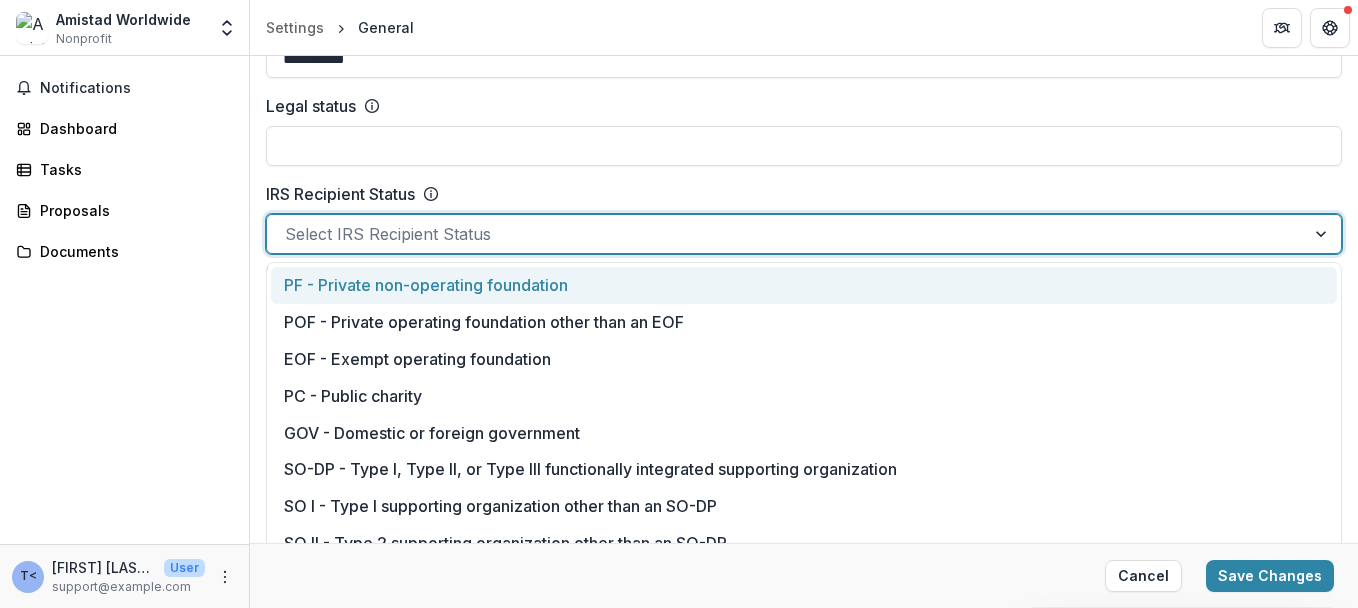 click at bounding box center (1323, 234) 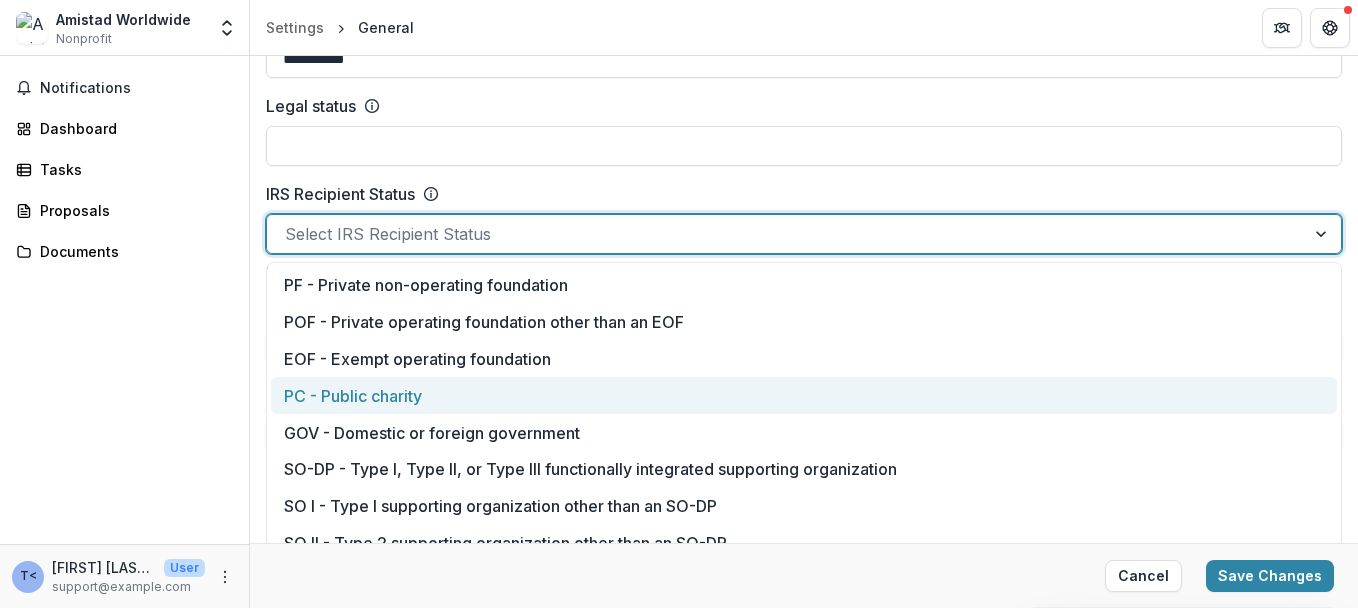 click on "PC - Public charity" at bounding box center (804, 395) 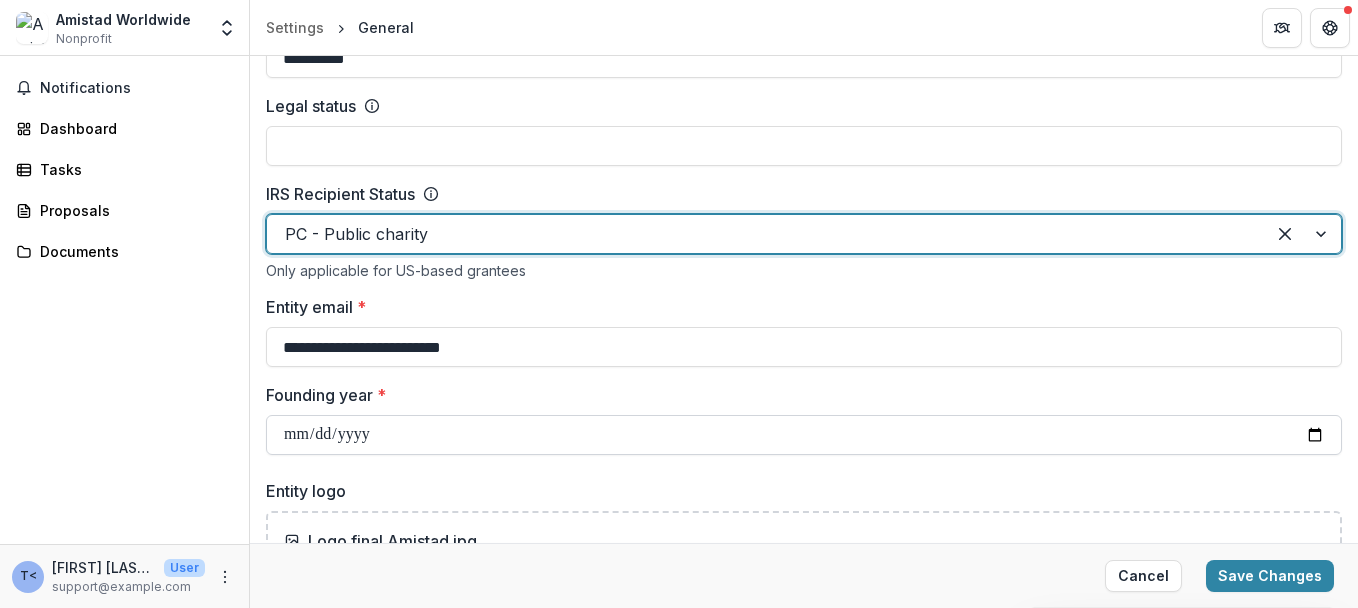click on "Founding year *" at bounding box center (804, 435) 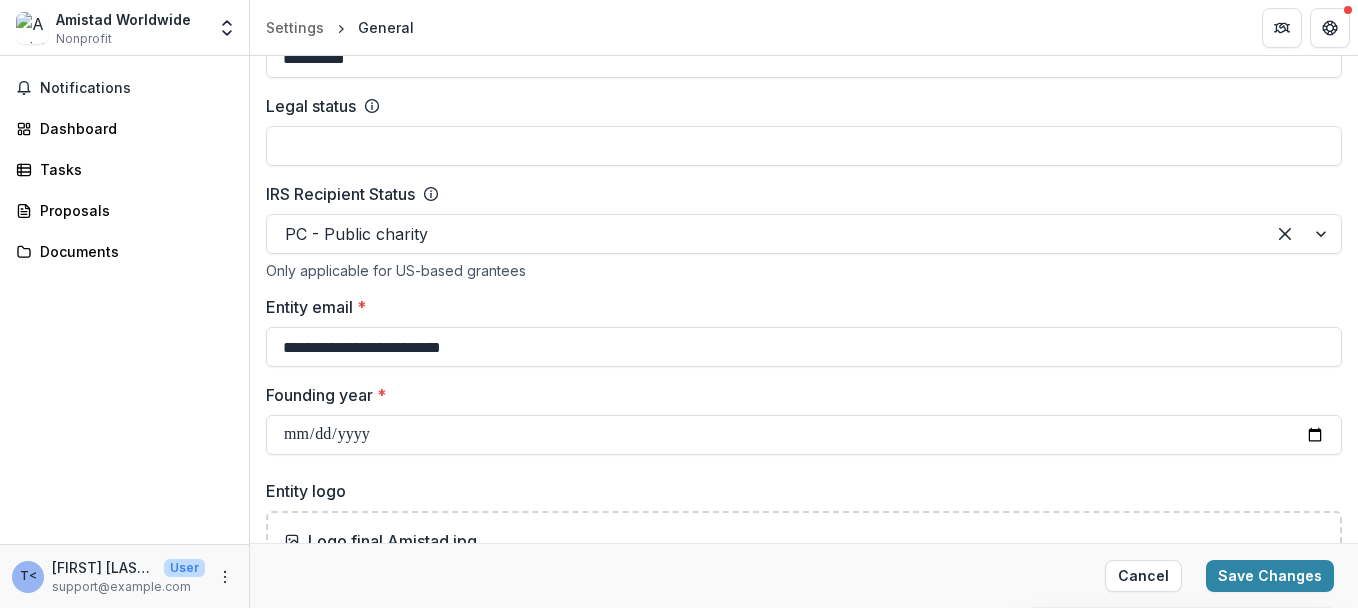 type on "**********" 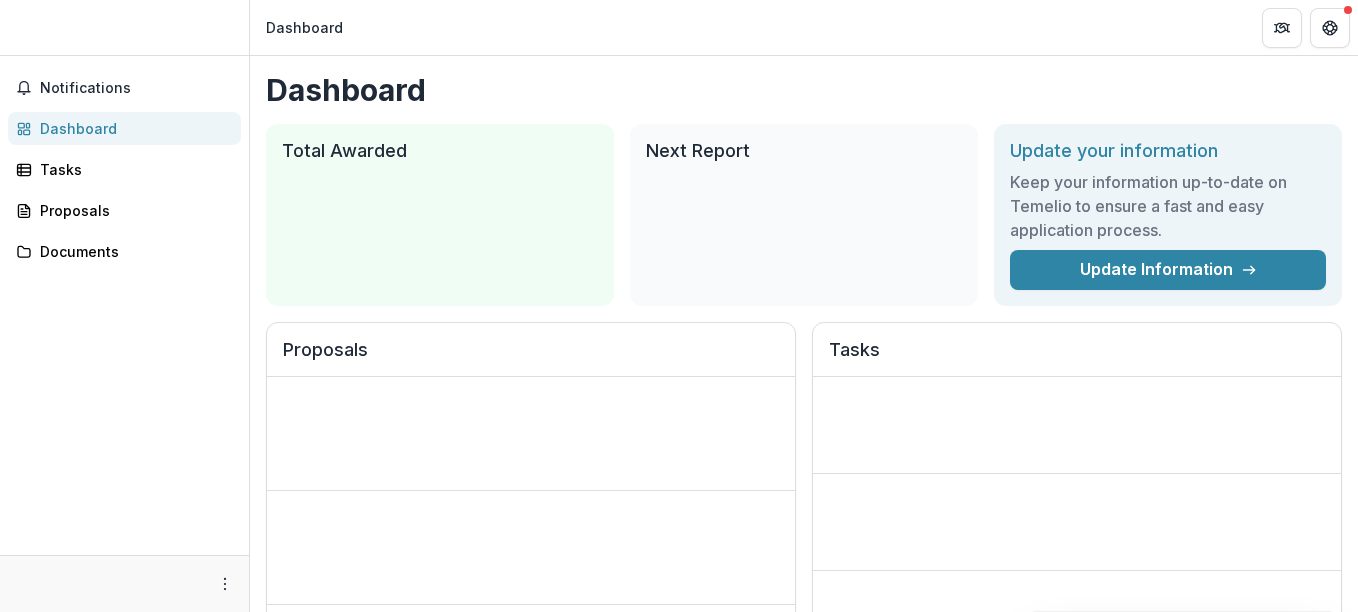 scroll, scrollTop: 0, scrollLeft: 0, axis: both 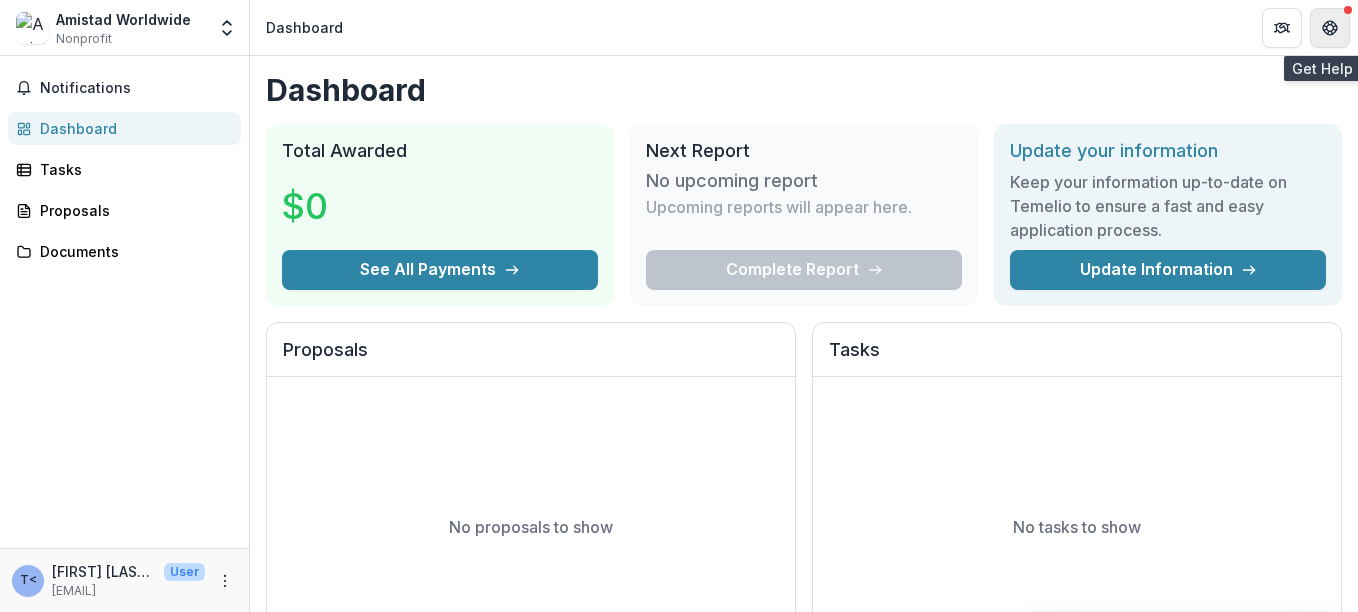 click 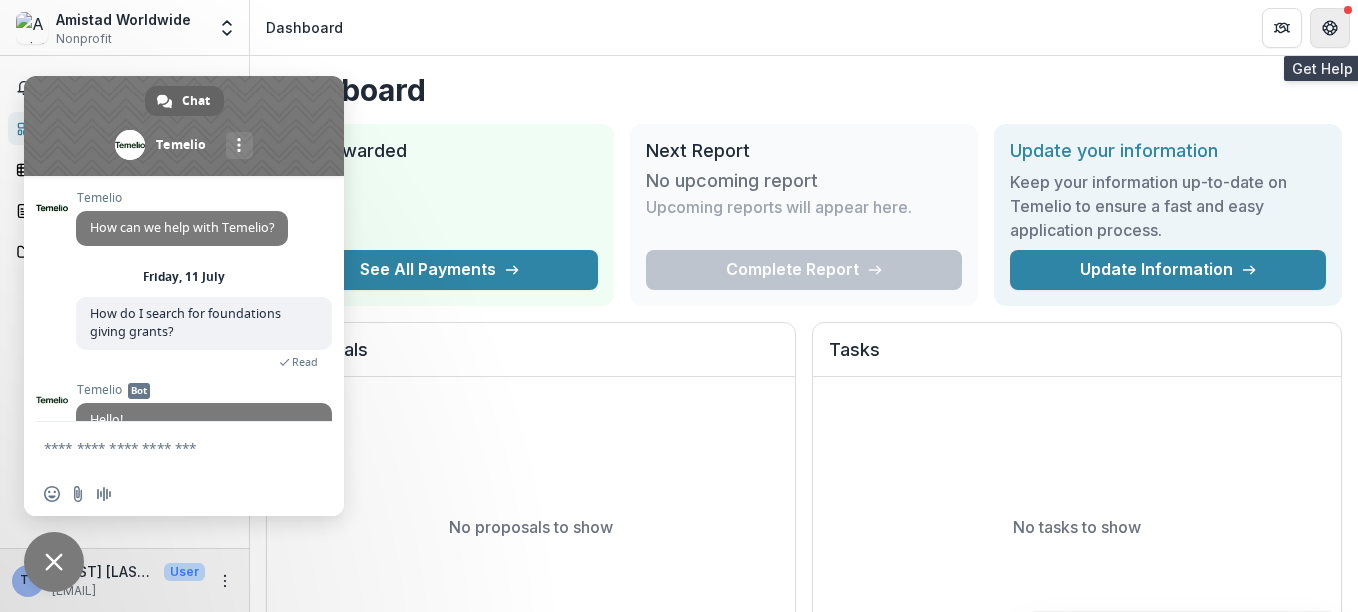 click 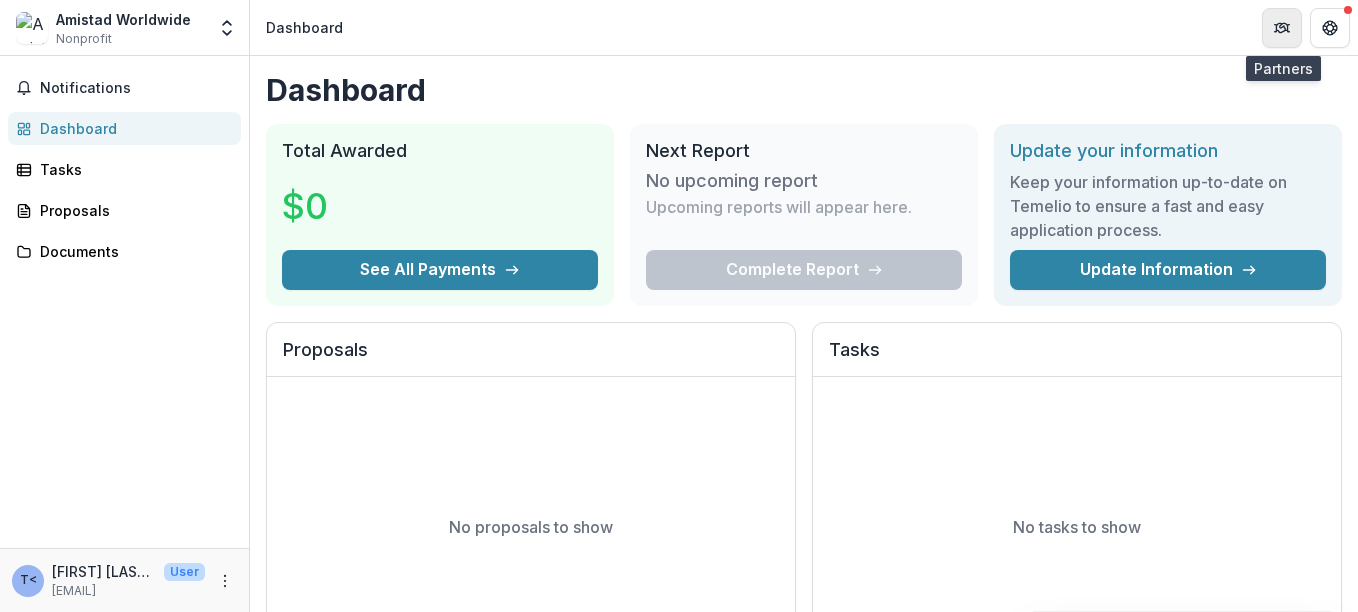 click 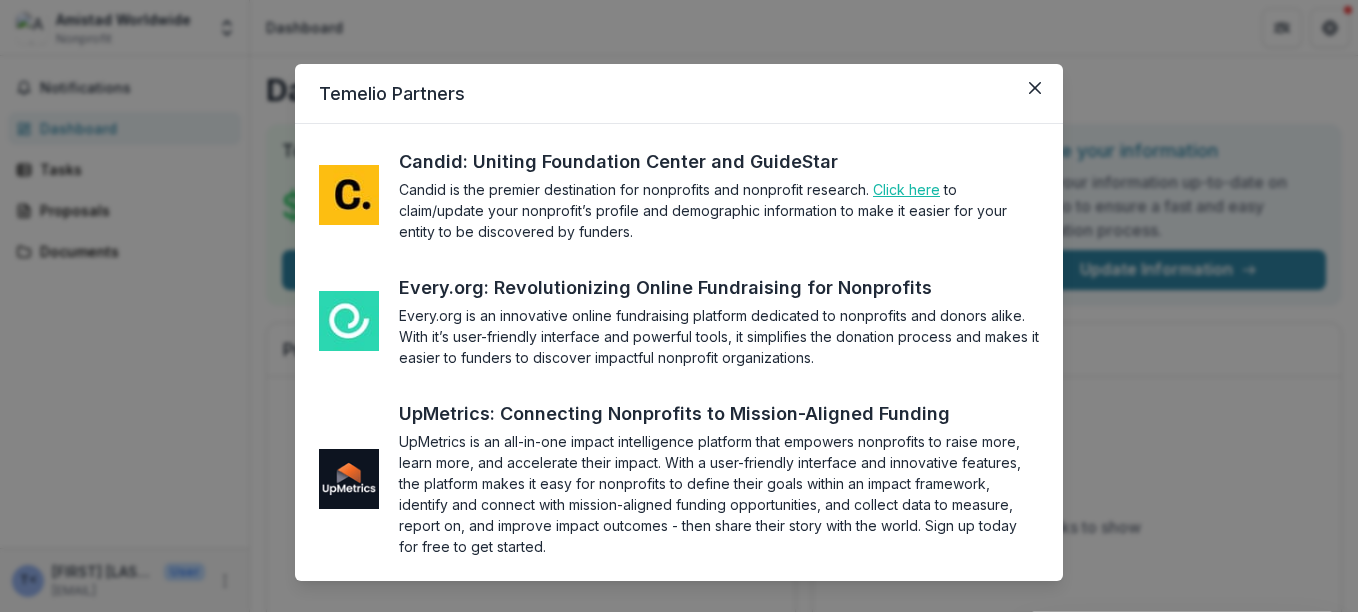 click on "Click here" at bounding box center (906, 189) 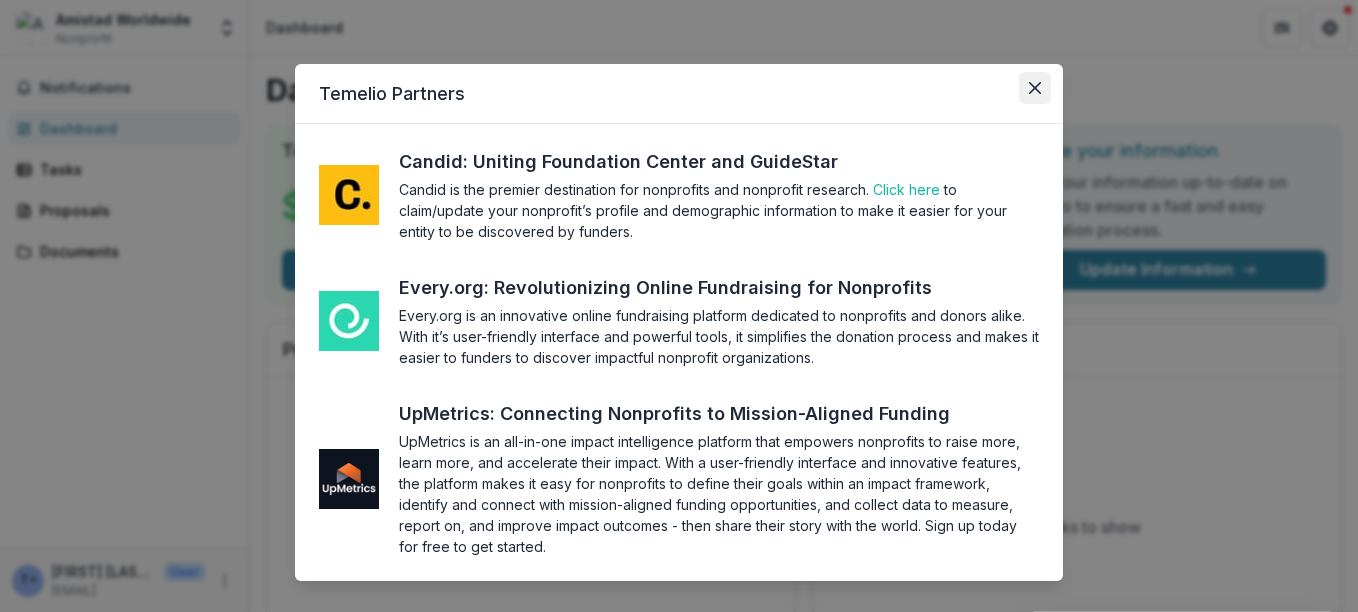 click 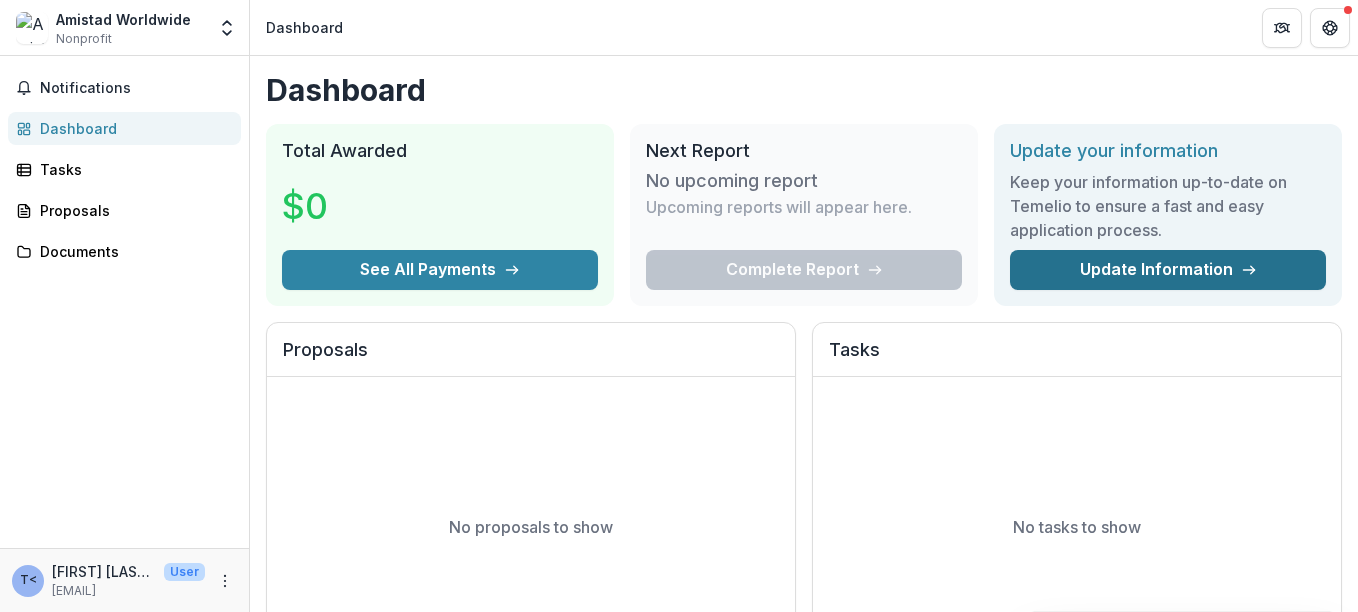 click on "Update Information" at bounding box center [1168, 270] 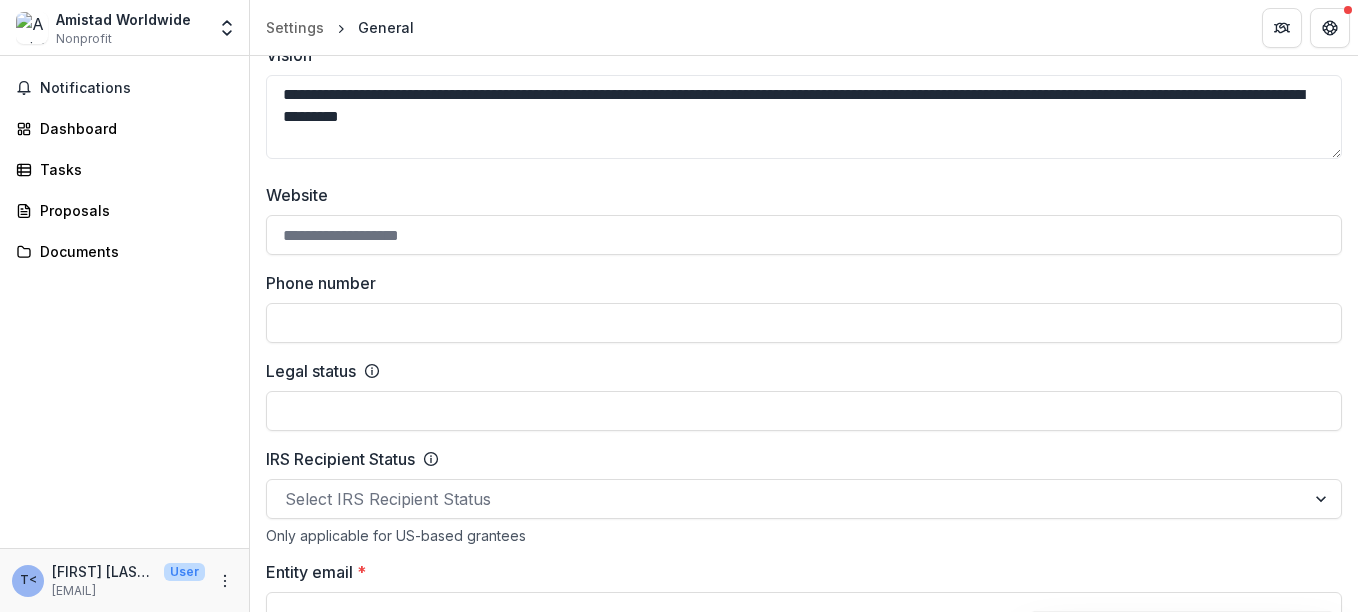 scroll, scrollTop: 651, scrollLeft: 0, axis: vertical 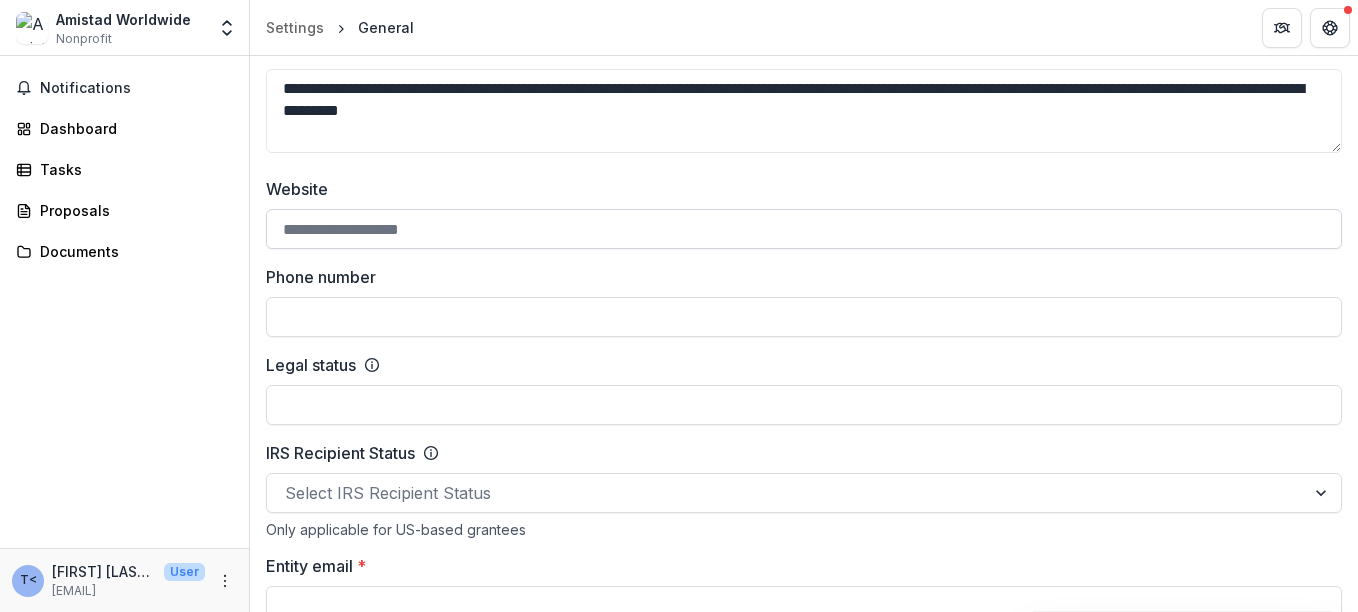 click on "Website" at bounding box center [804, 229] 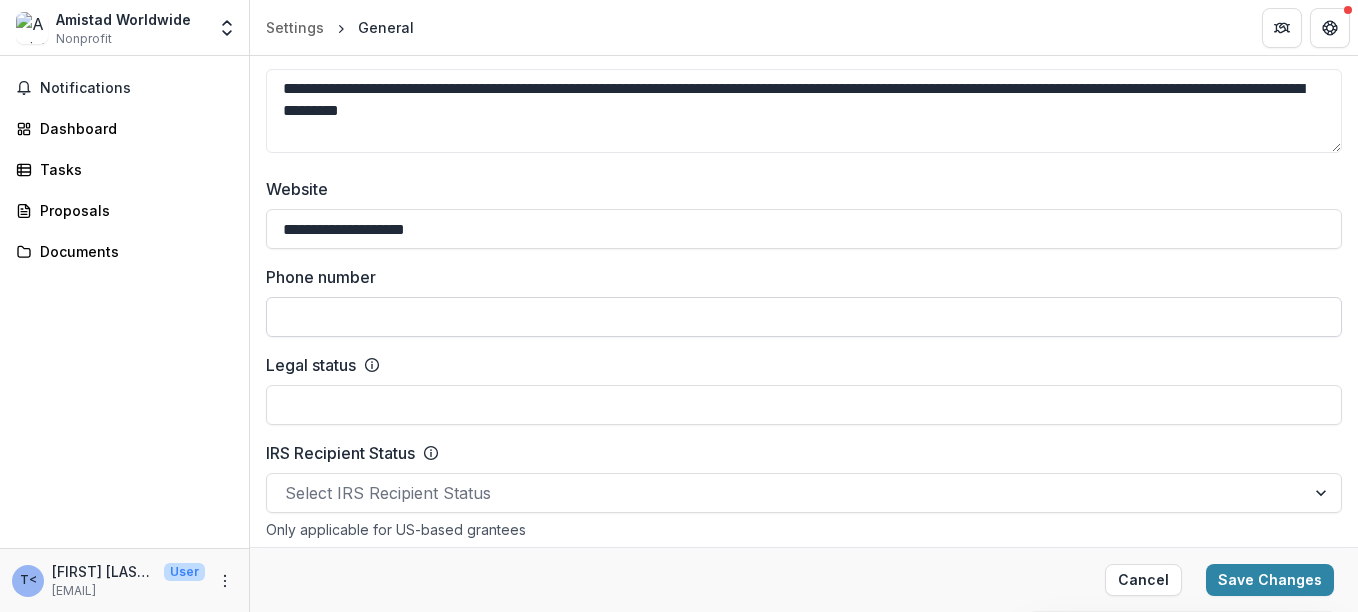 type on "**********" 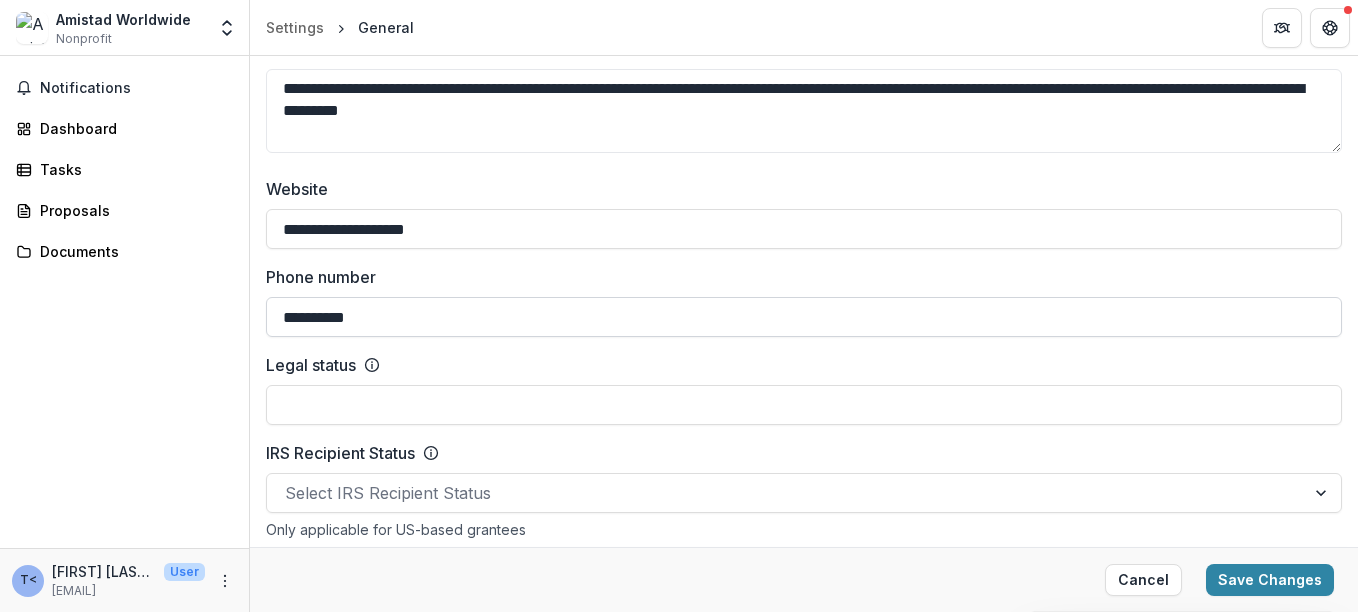 type on "**********" 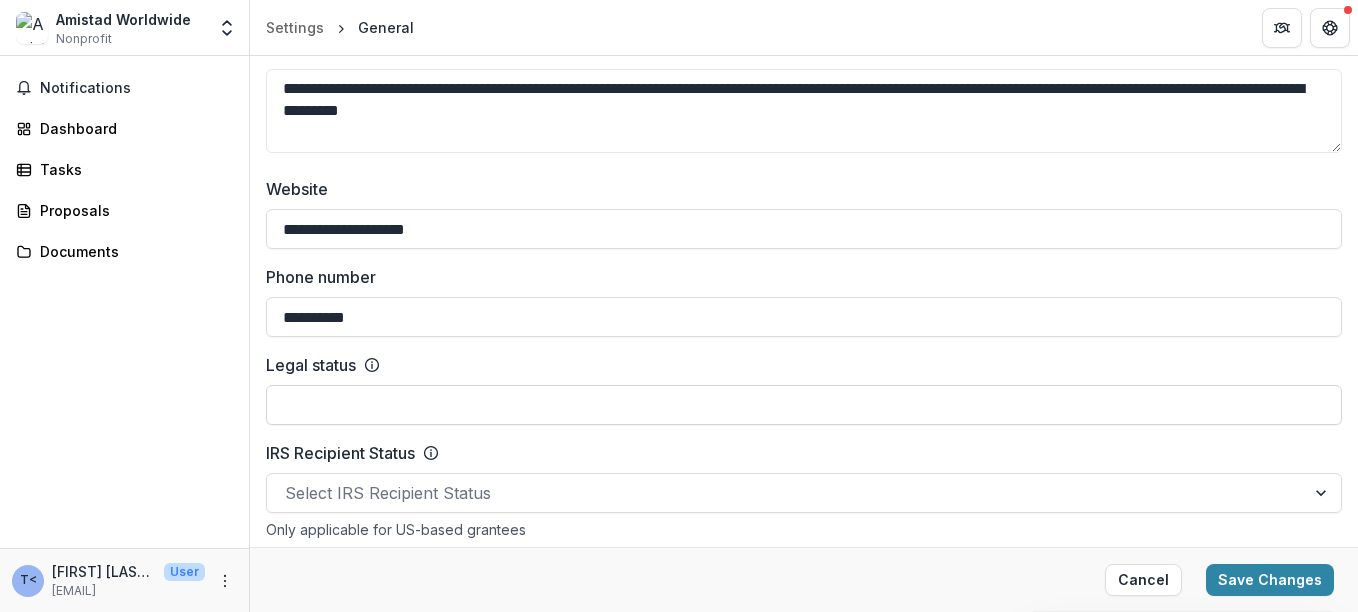click on "Legal status" at bounding box center (804, 405) 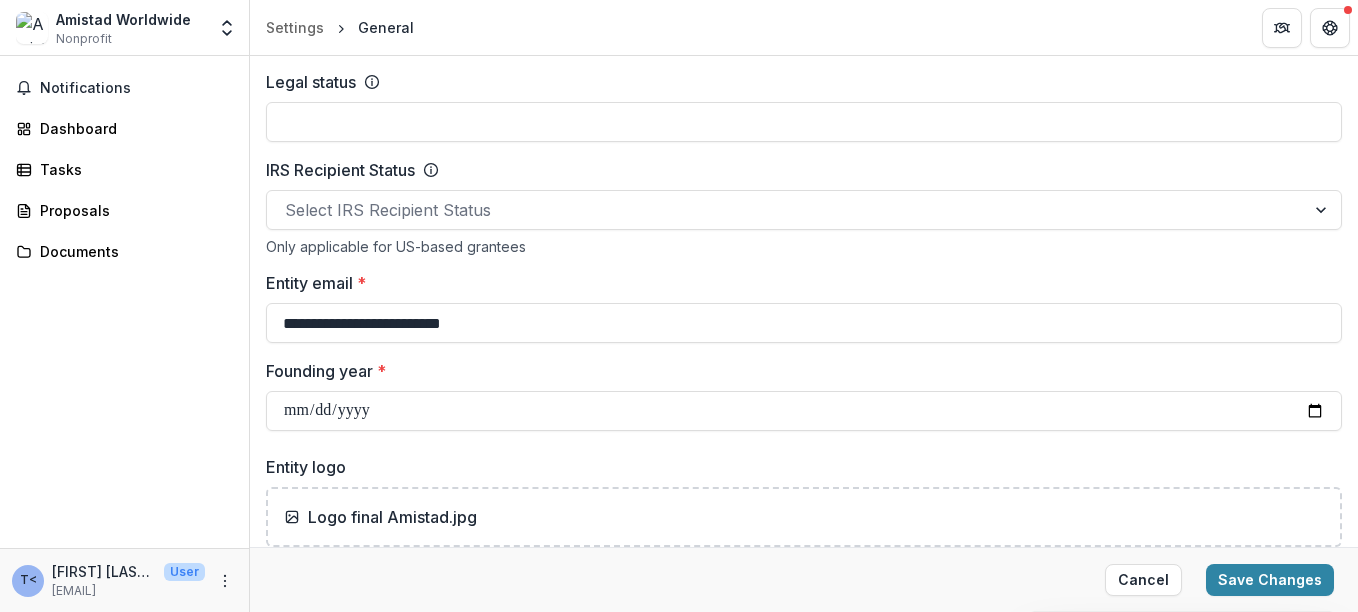 scroll, scrollTop: 941, scrollLeft: 0, axis: vertical 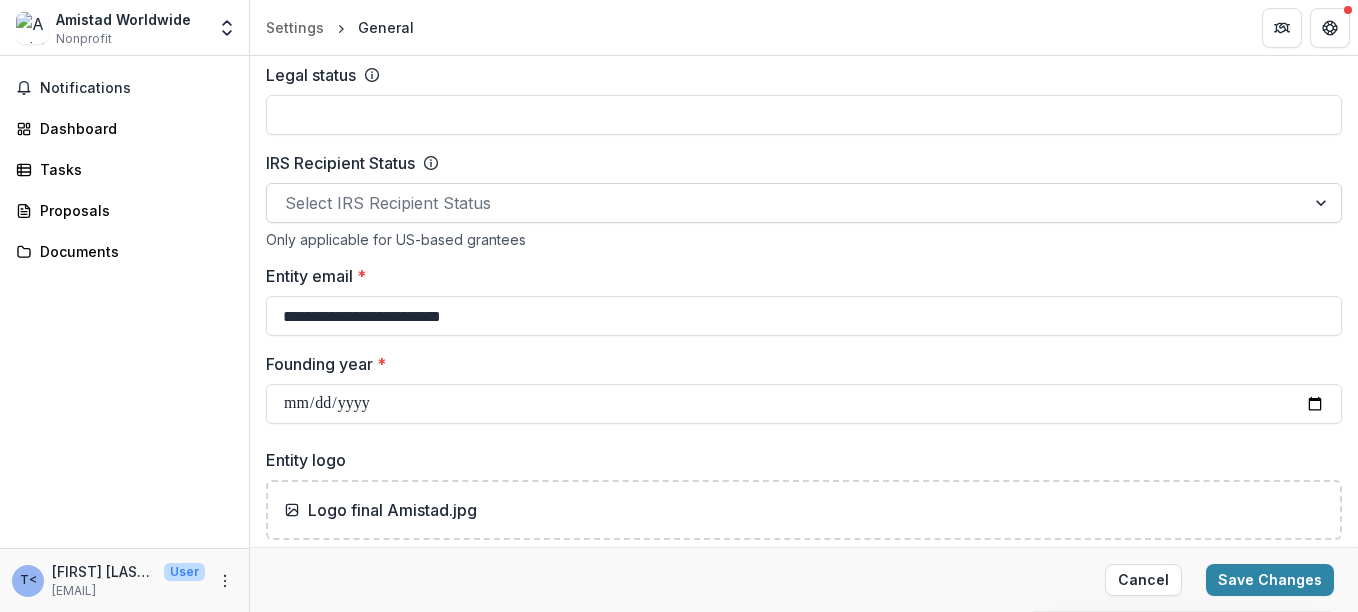 click at bounding box center (1323, 203) 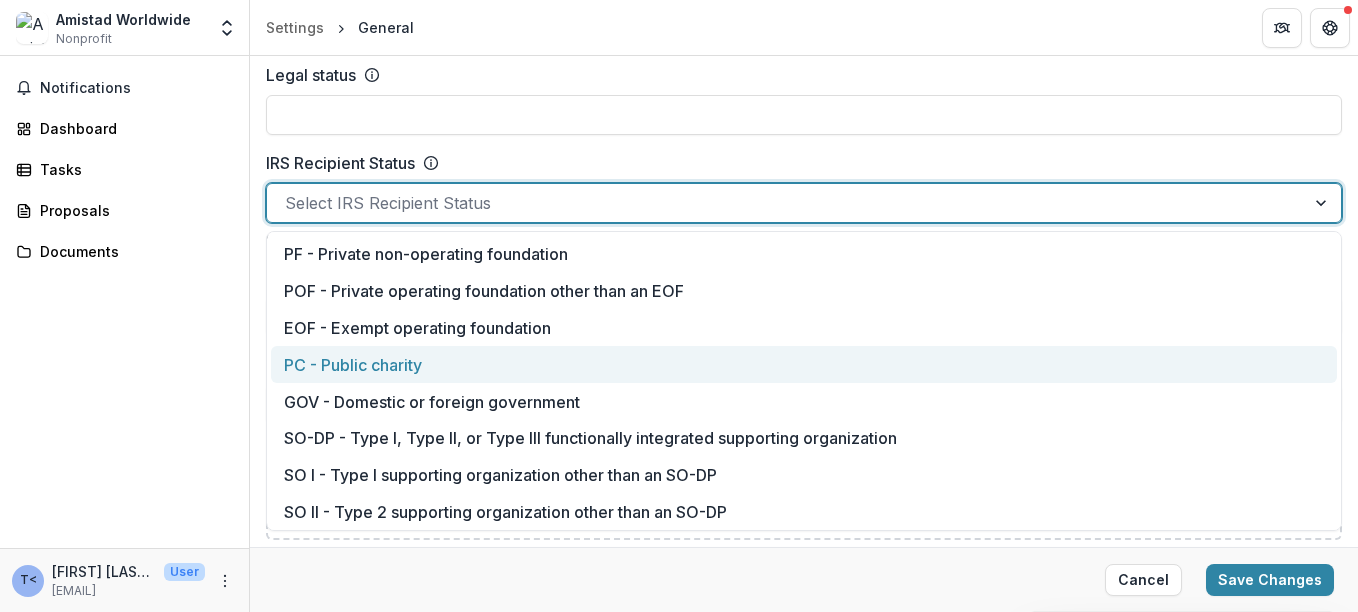 click on "PC - Public charity" at bounding box center [804, 364] 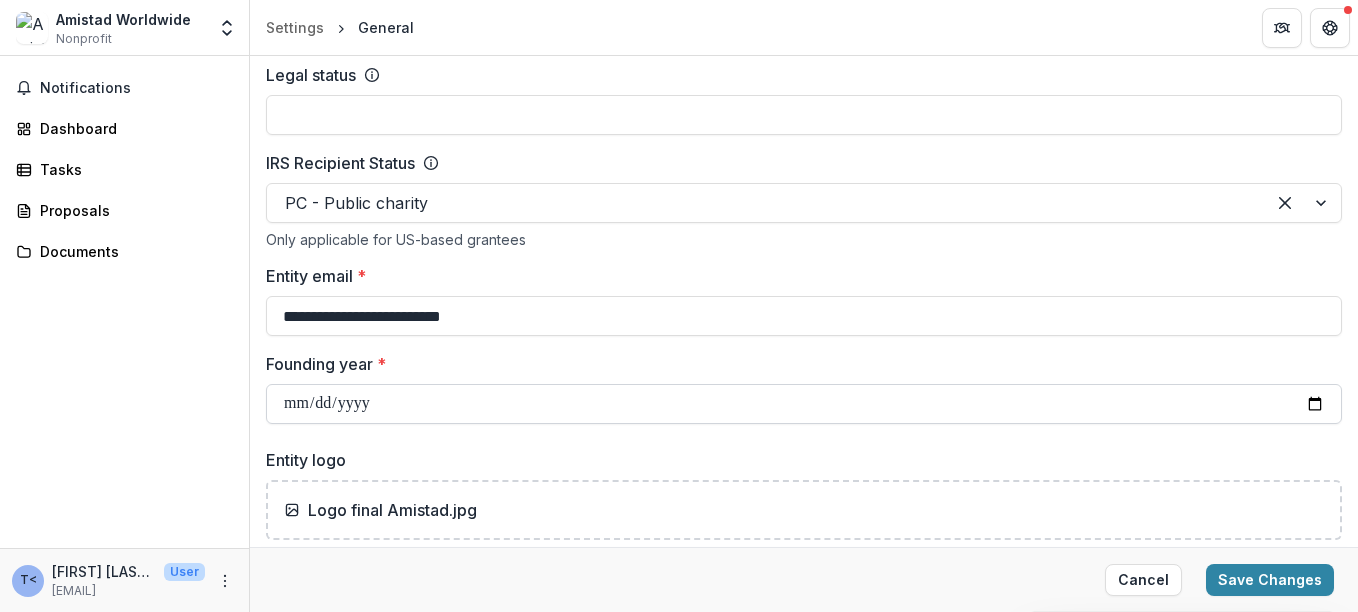 click on "Founding year *" at bounding box center (804, 404) 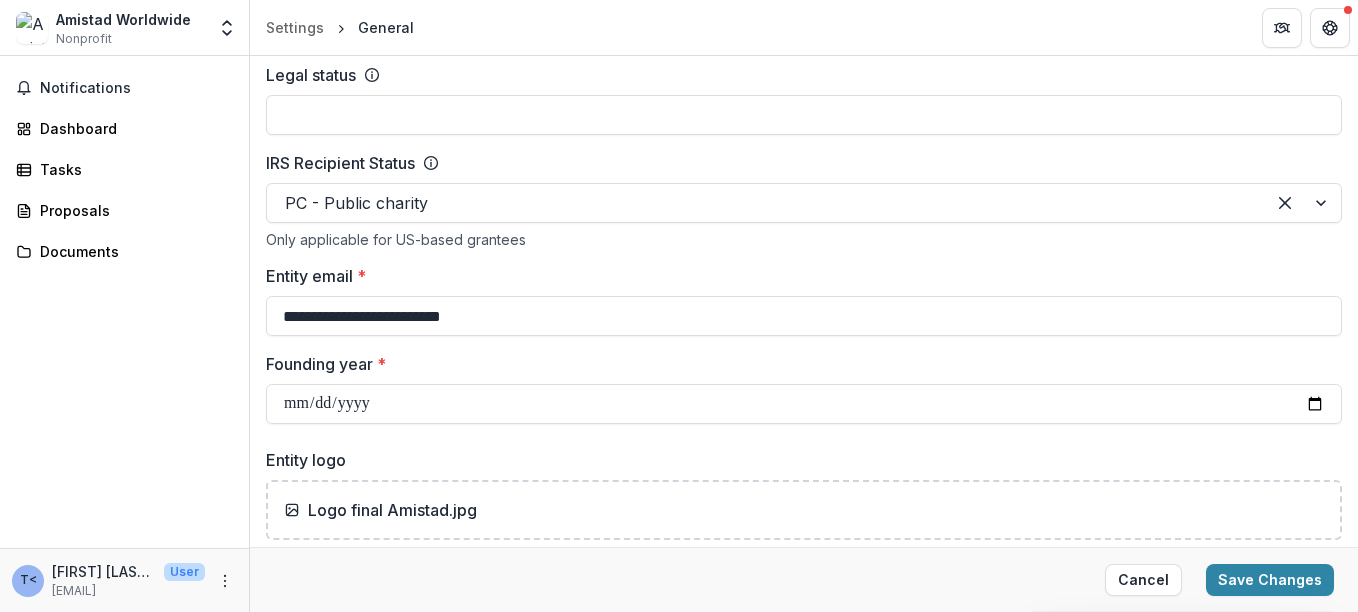 type on "**********" 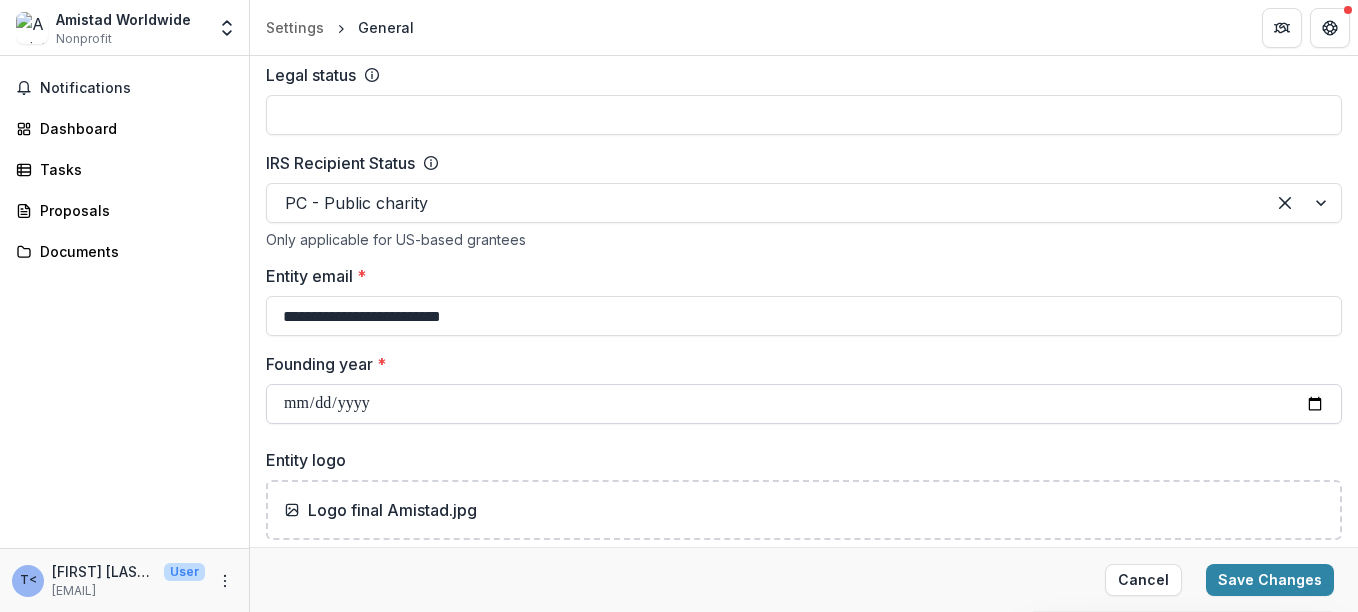 click on "**********" at bounding box center (804, 404) 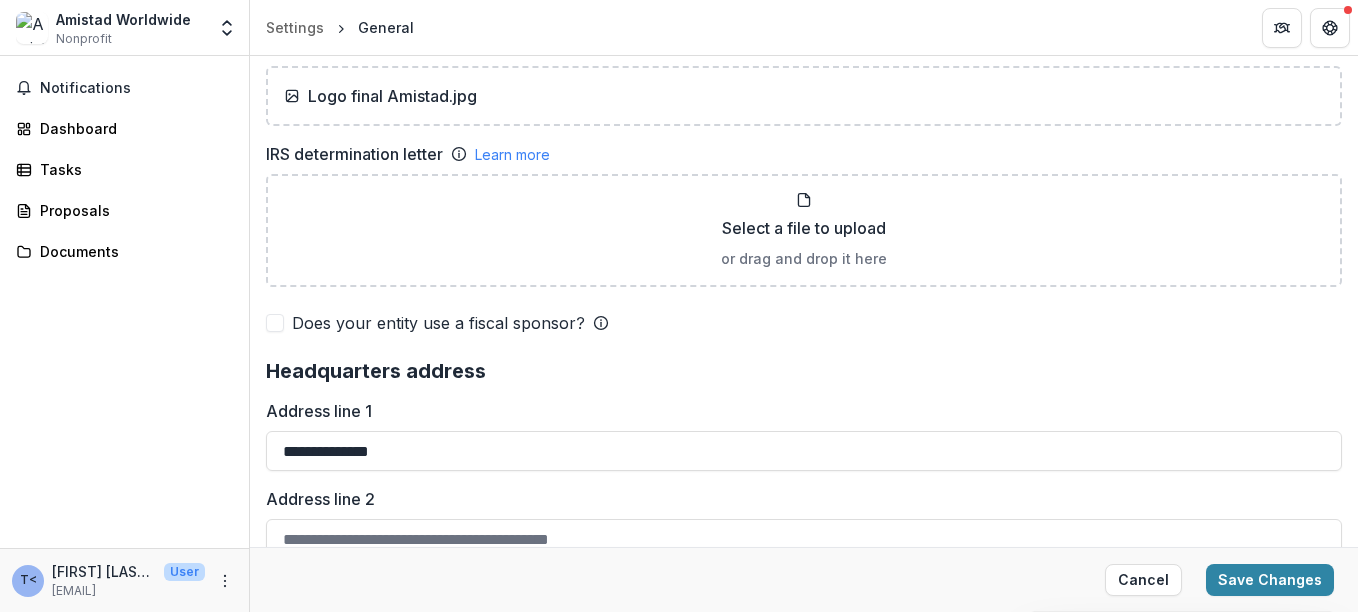scroll, scrollTop: 1362, scrollLeft: 0, axis: vertical 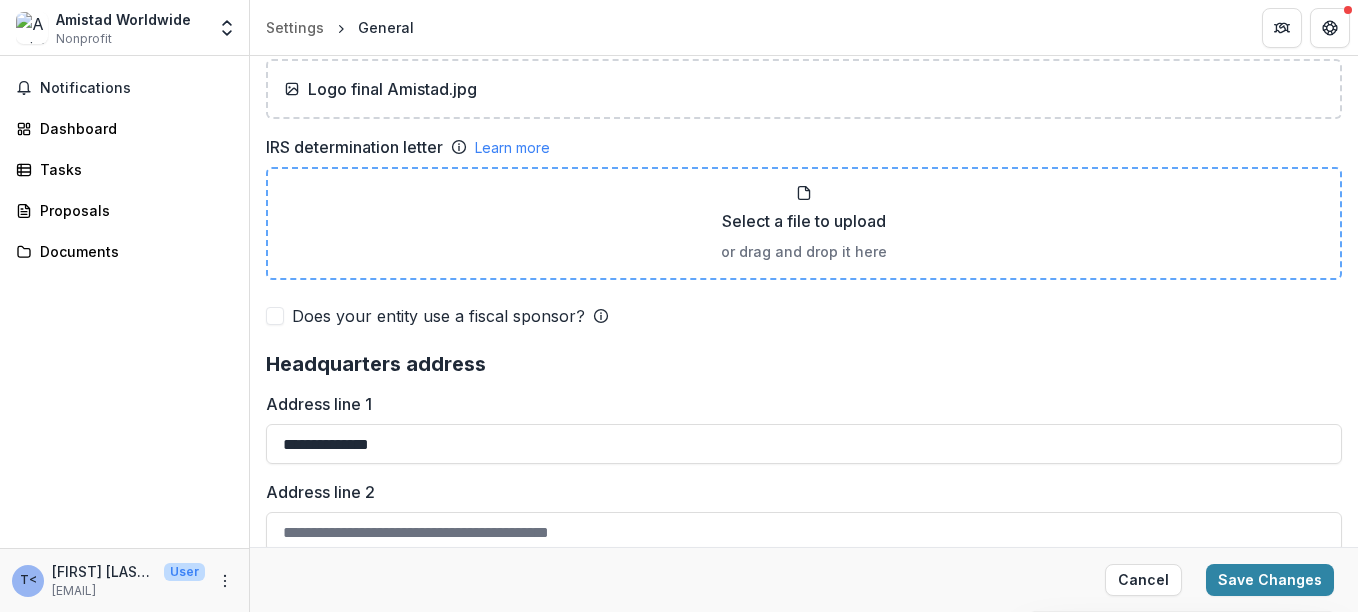 click 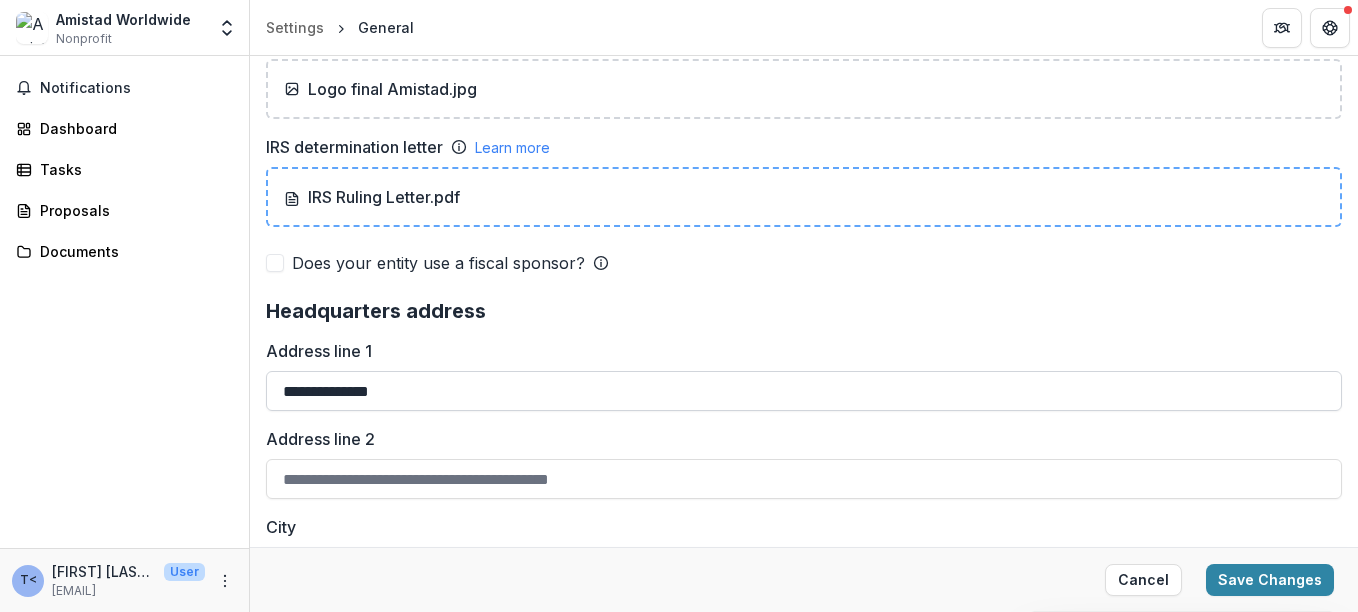 click on "**********" at bounding box center [804, 391] 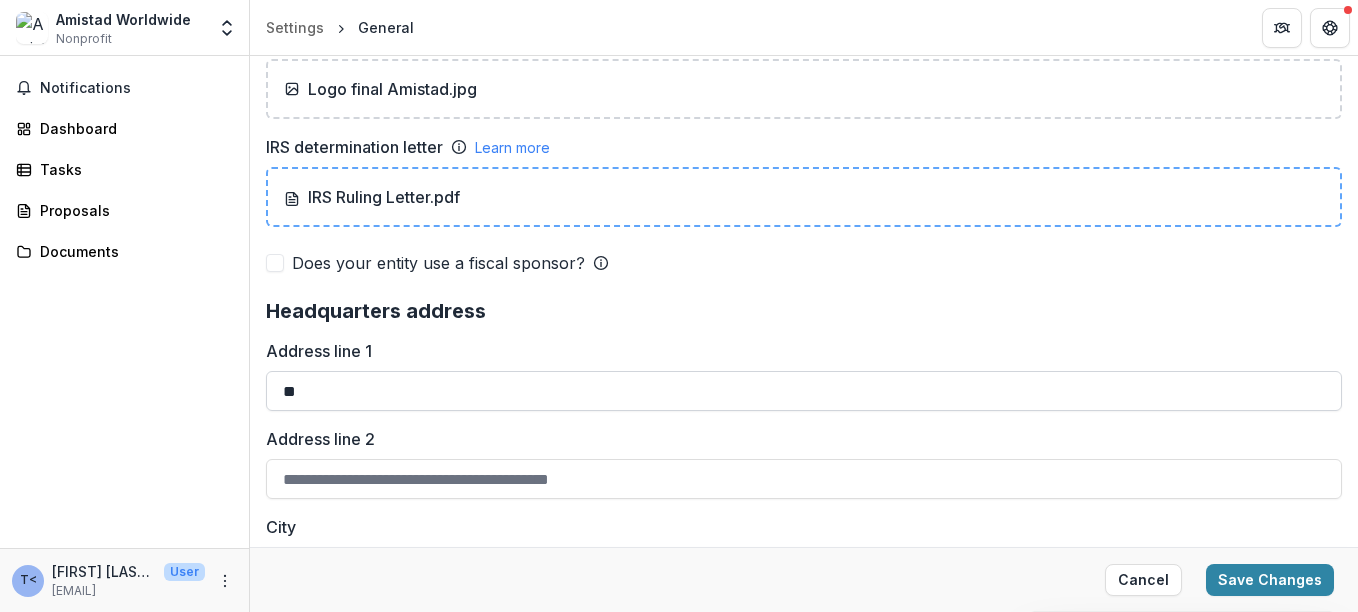 type on "*" 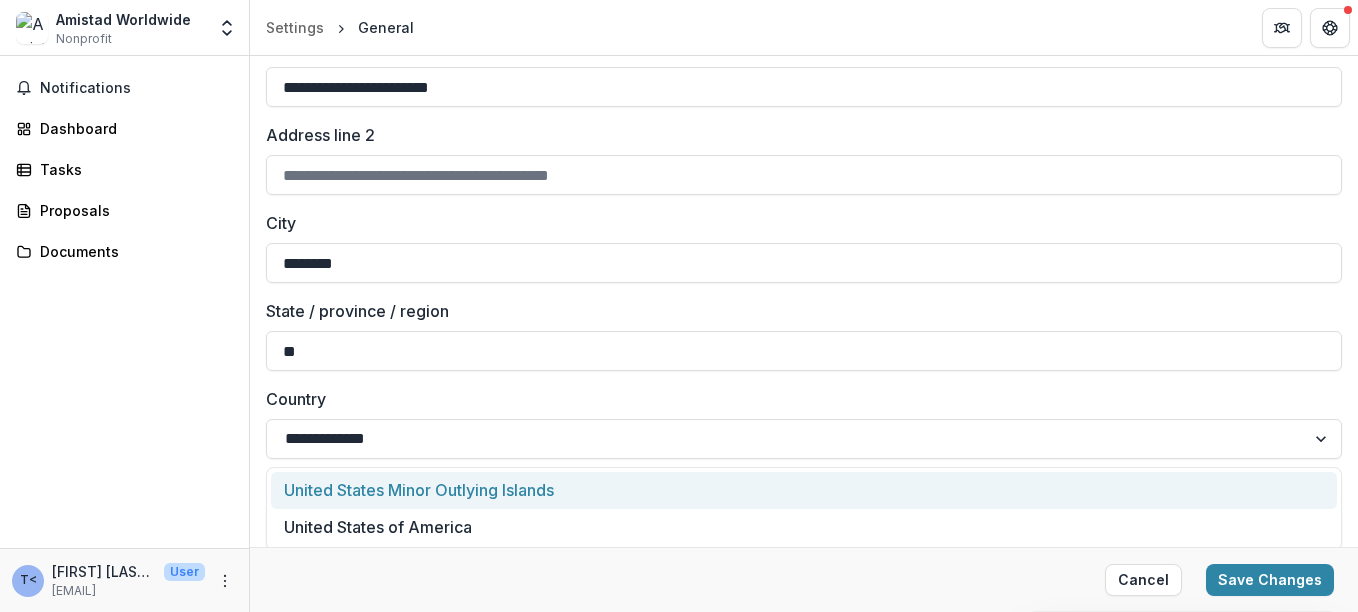 scroll, scrollTop: 1697, scrollLeft: 0, axis: vertical 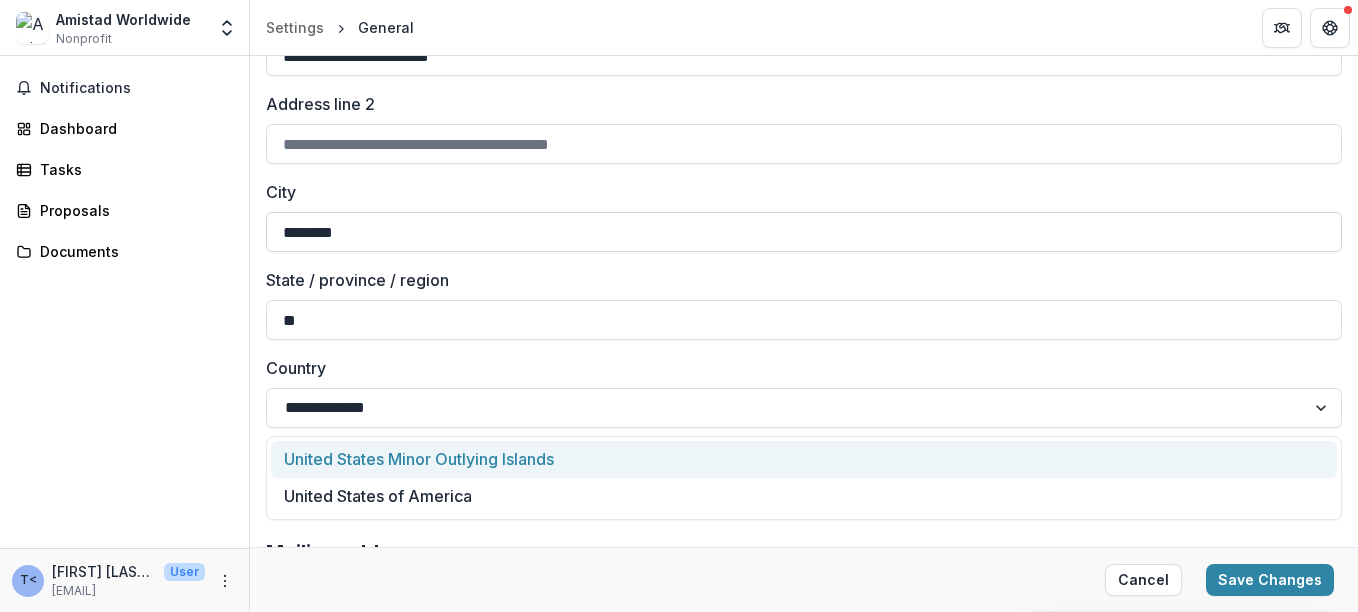 type on "**********" 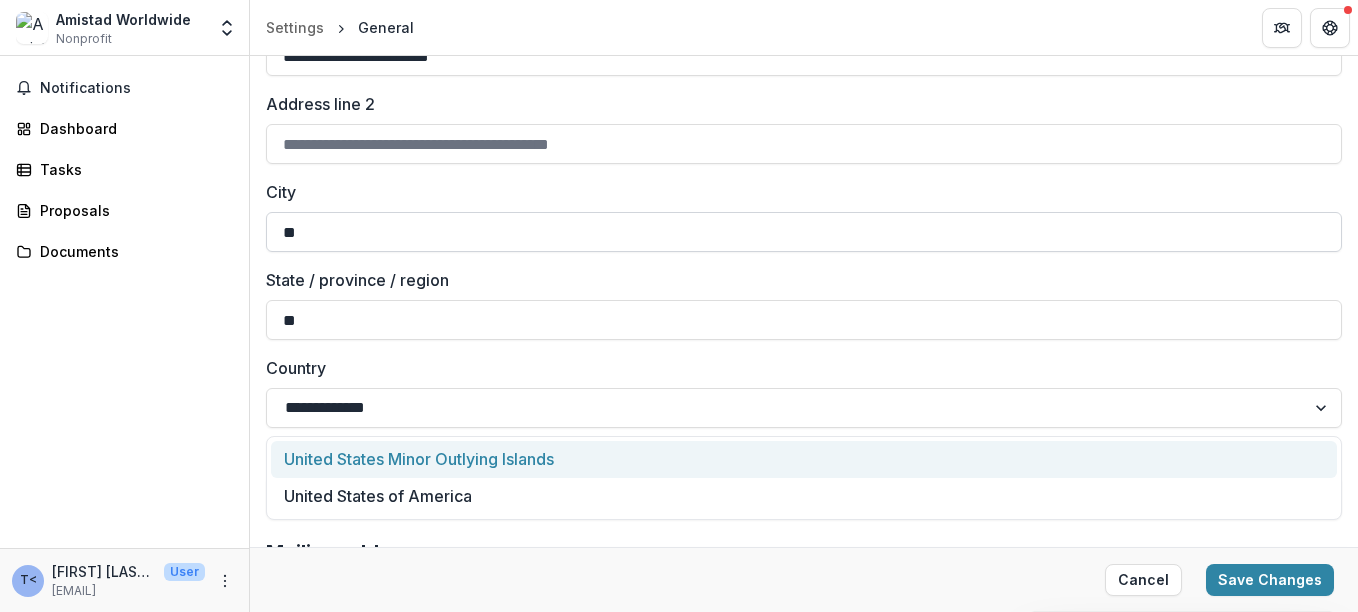 type on "*" 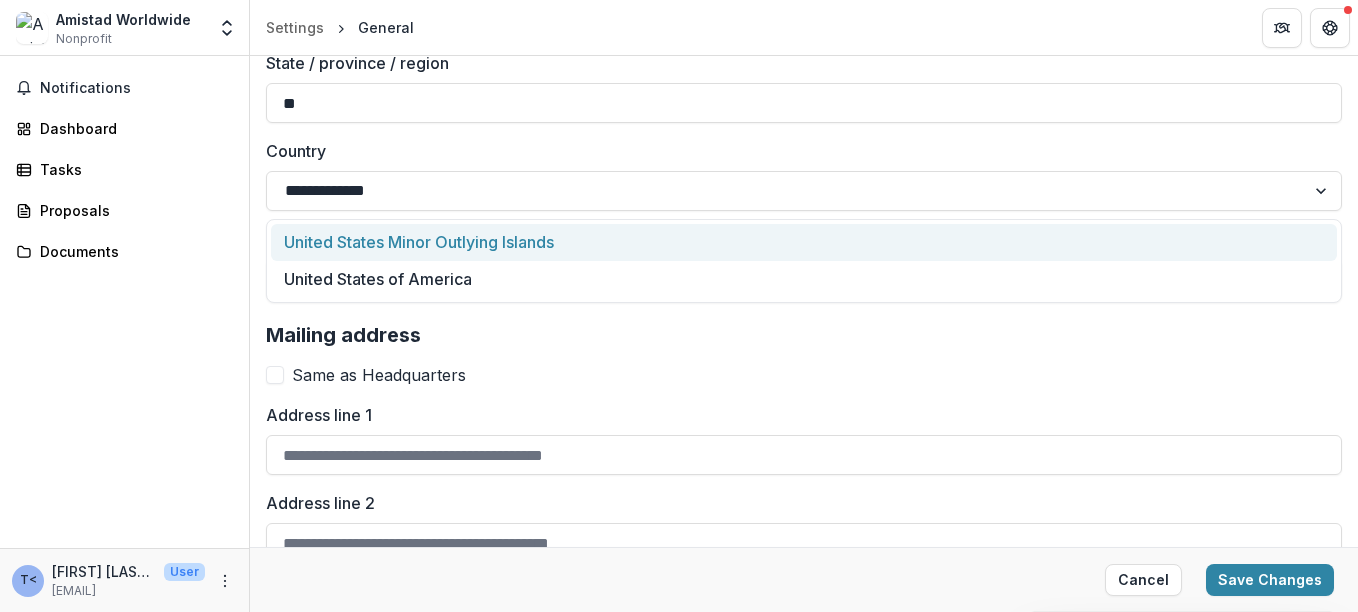 scroll, scrollTop: 1919, scrollLeft: 0, axis: vertical 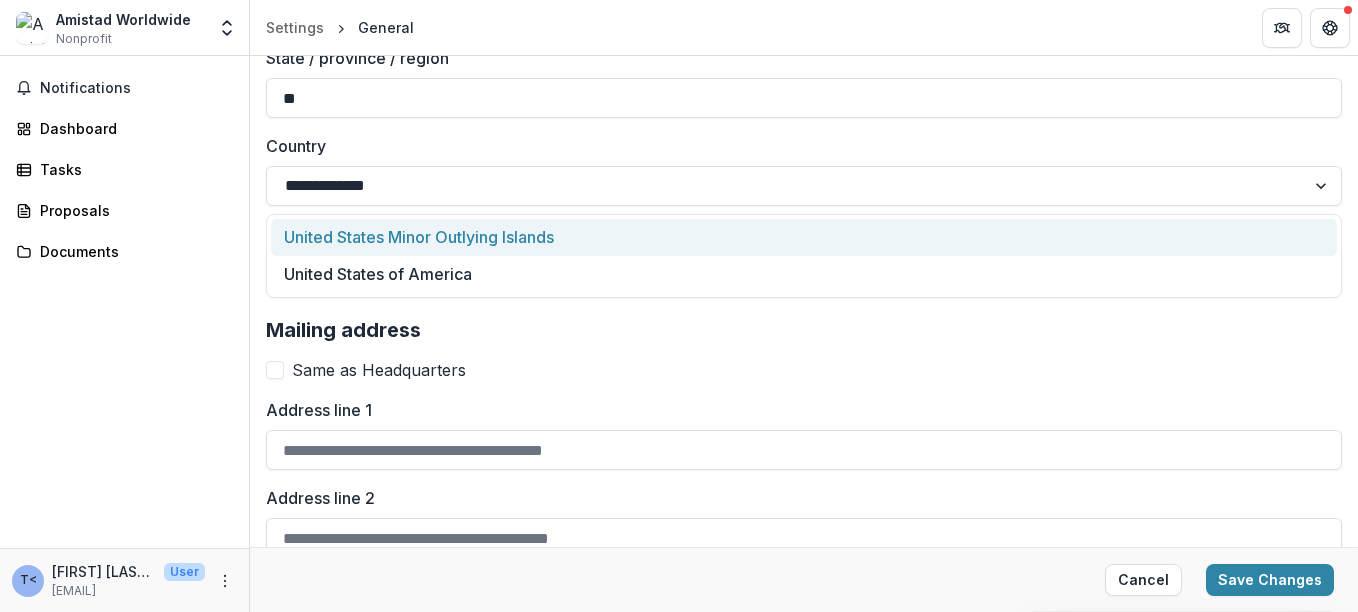 type on "**********" 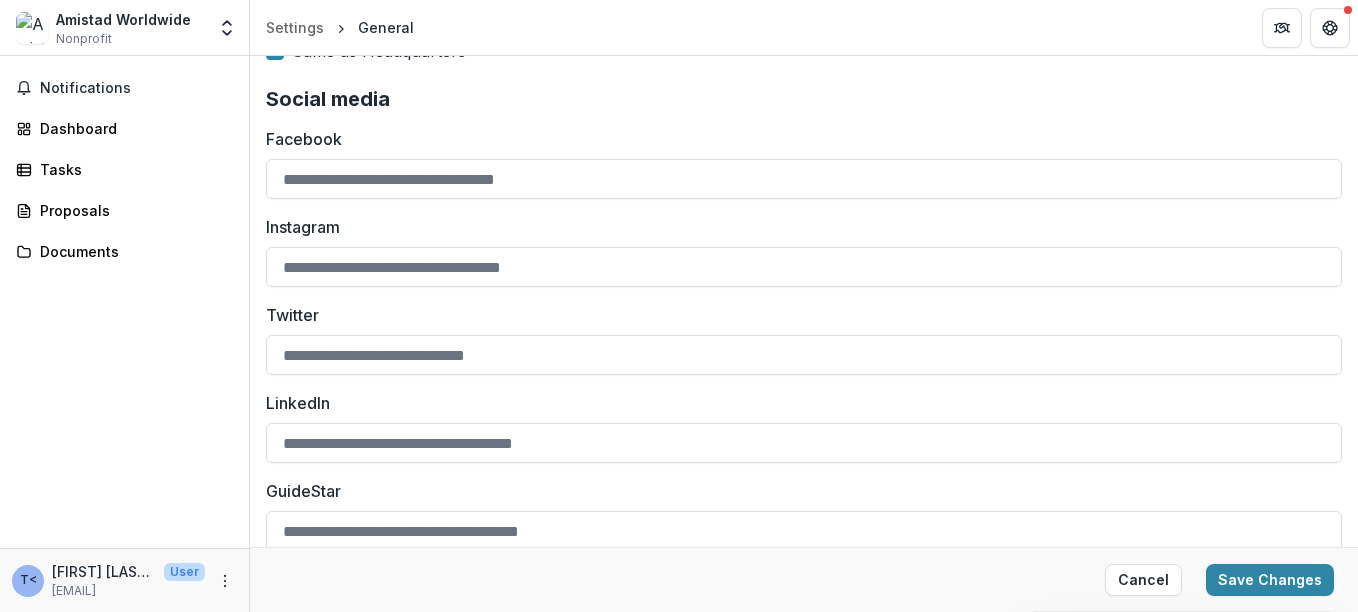 scroll, scrollTop: 2258, scrollLeft: 0, axis: vertical 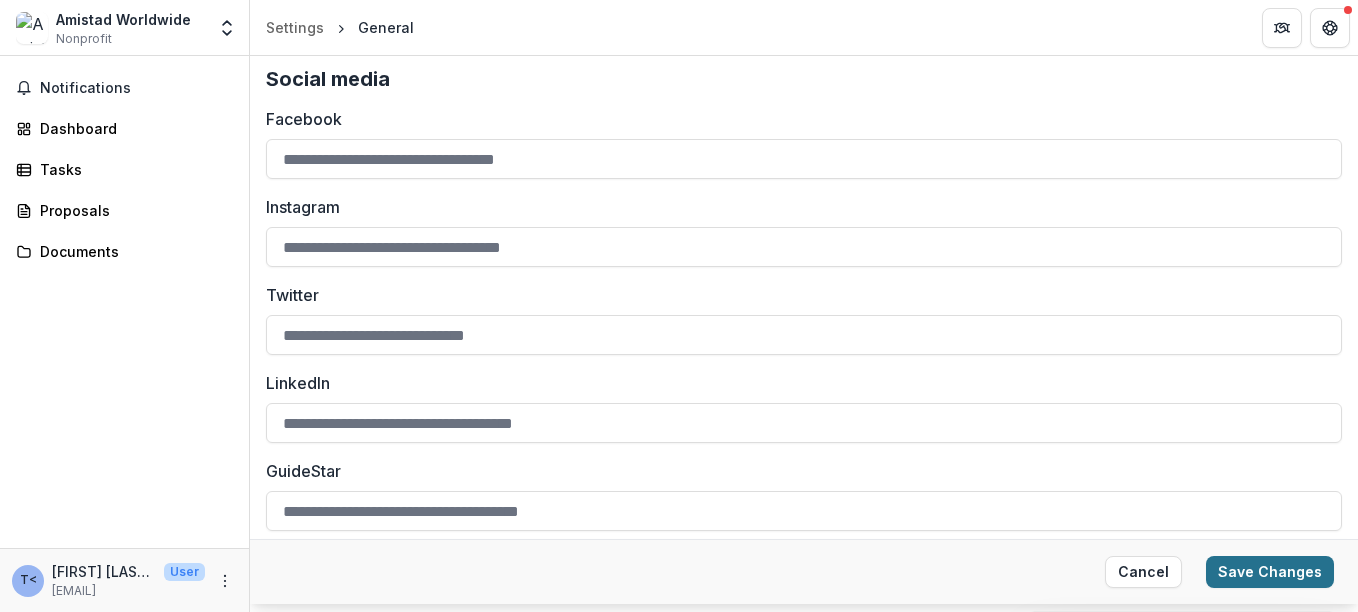 click on "Save Changes" at bounding box center [1270, 572] 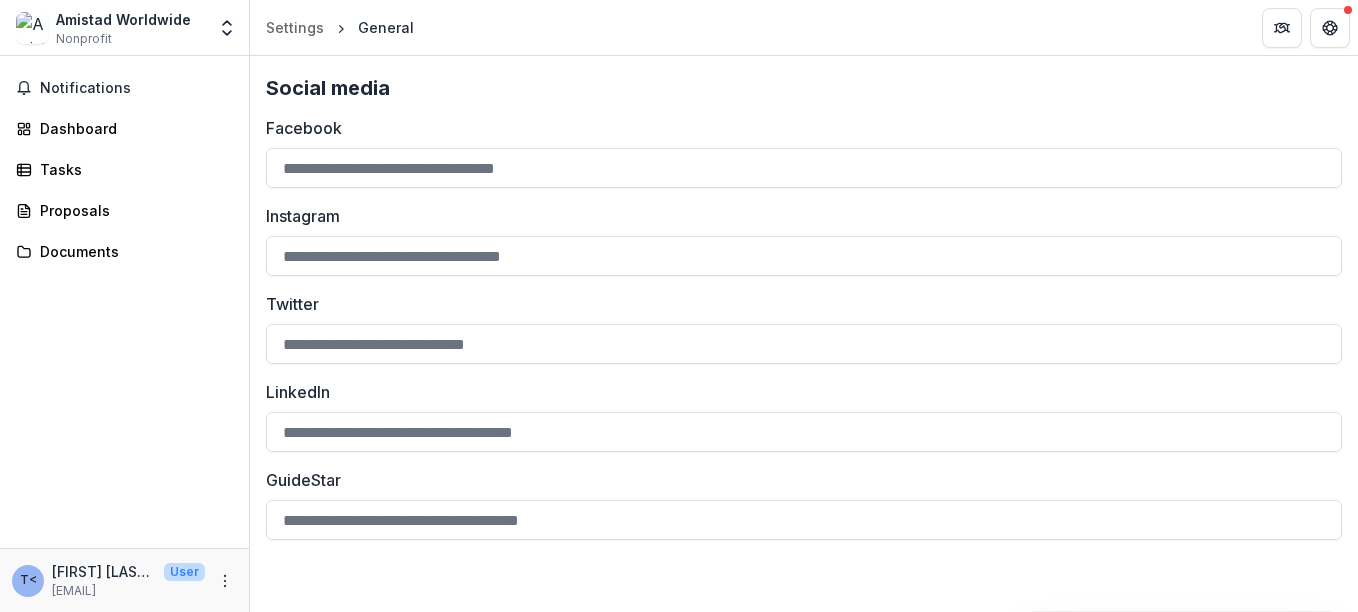scroll, scrollTop: 2249, scrollLeft: 0, axis: vertical 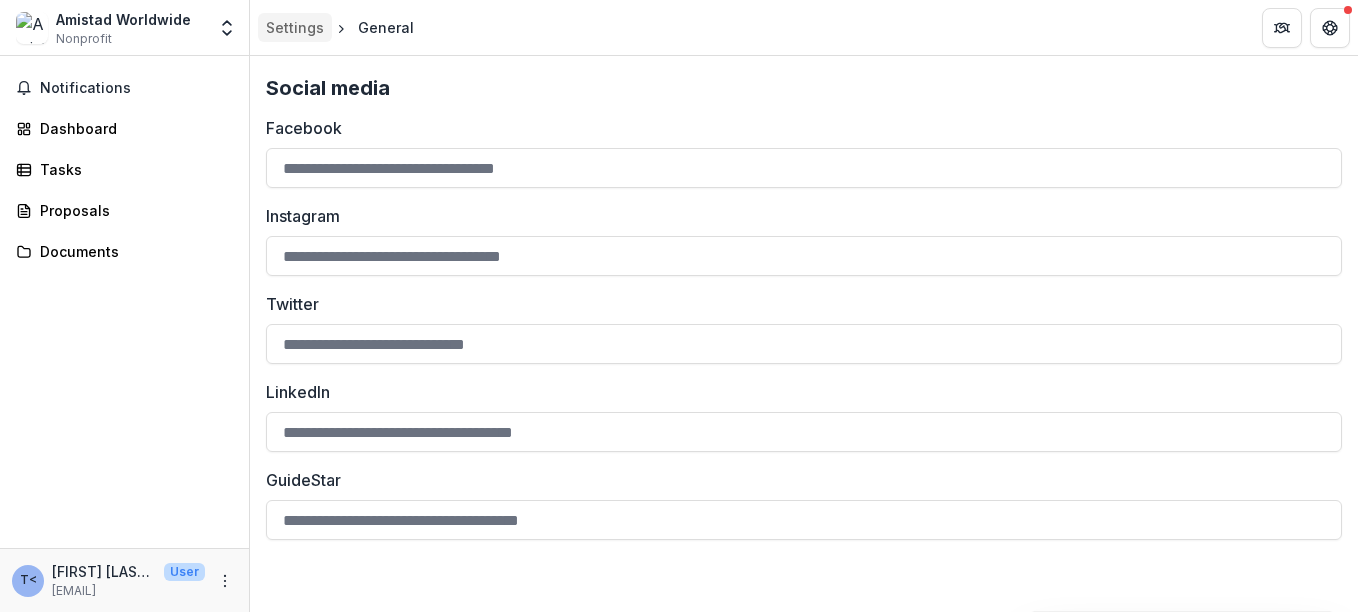 click on "Settings" at bounding box center (295, 27) 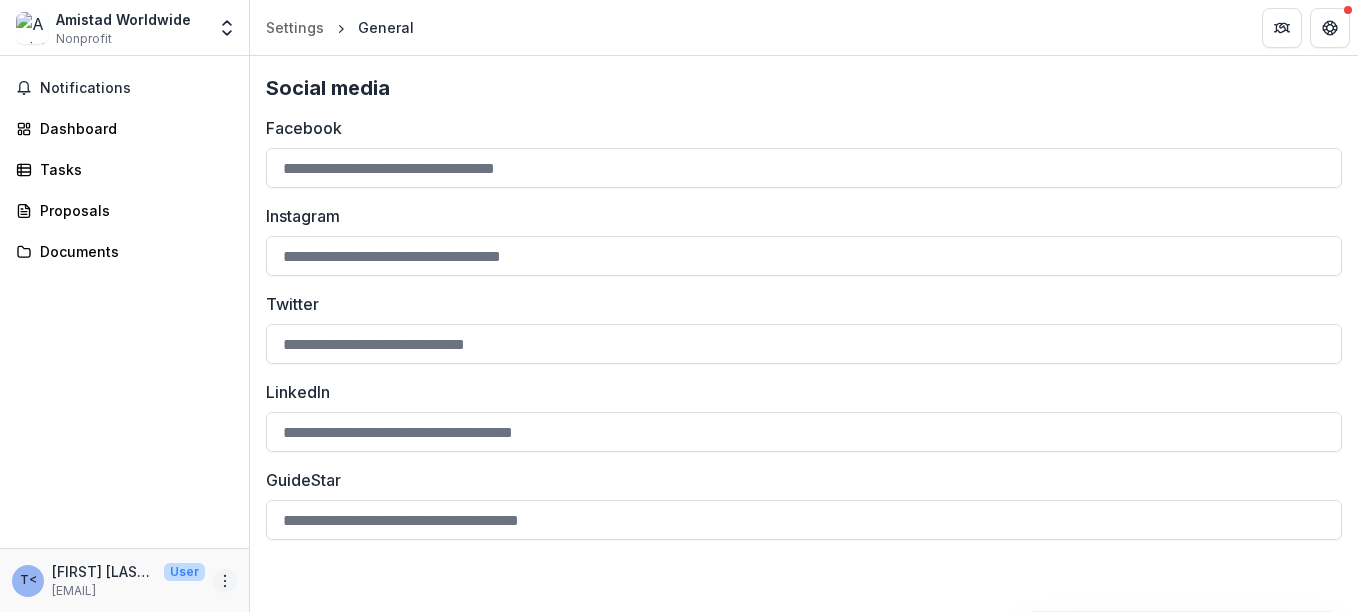 click 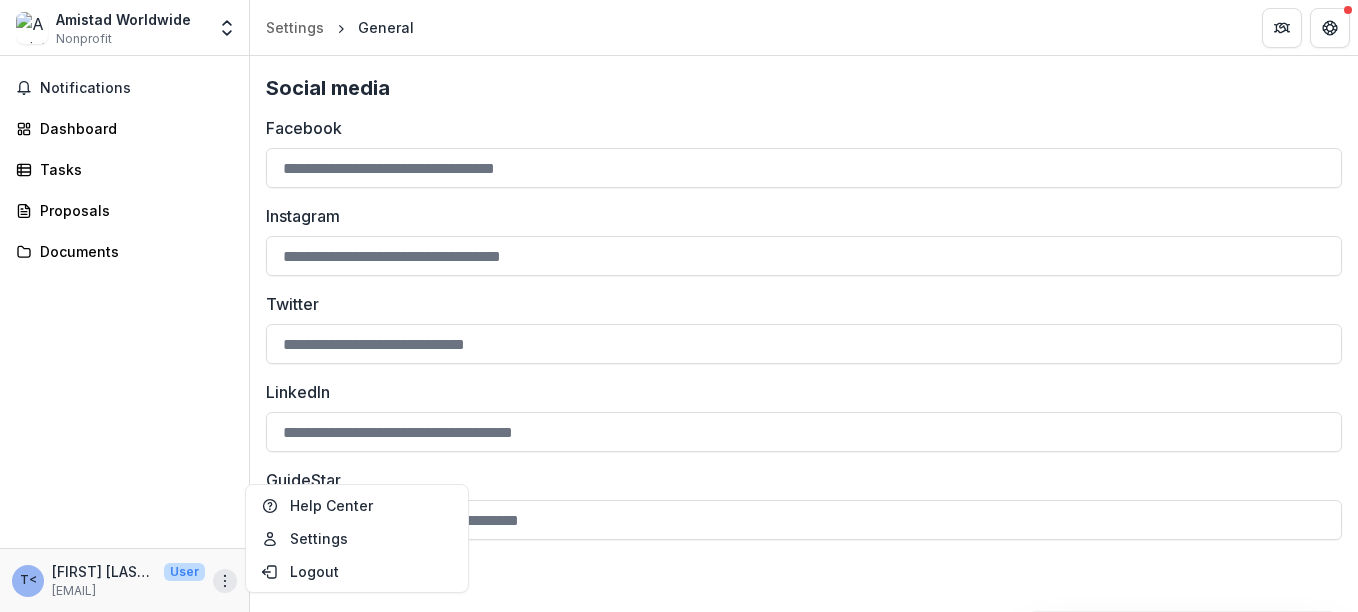 click on "Notifications Dashboard Tasks Proposals Documents" at bounding box center [124, 302] 